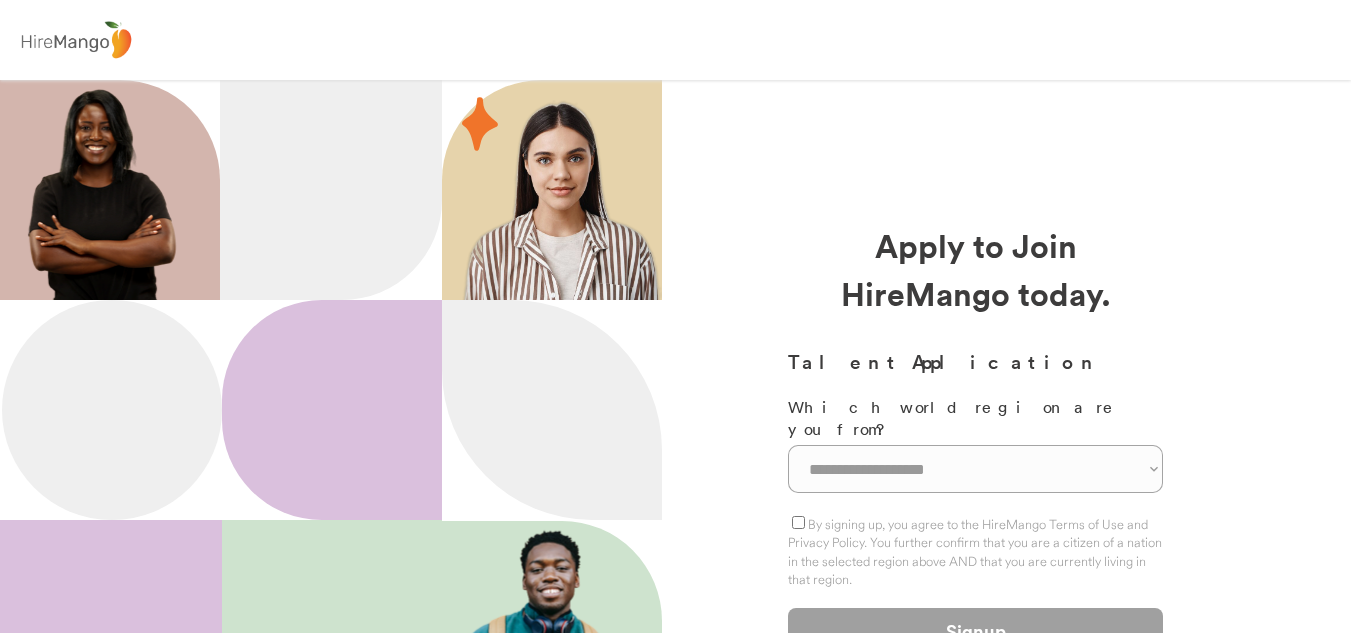 scroll, scrollTop: 0, scrollLeft: 0, axis: both 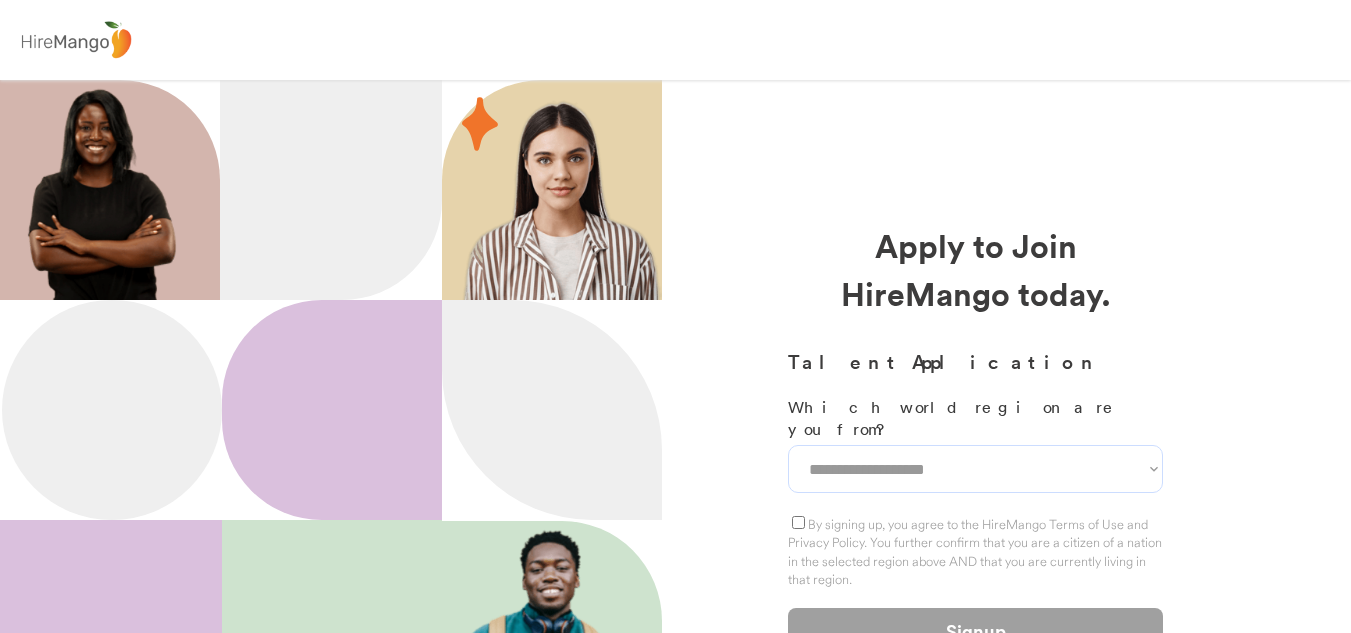click on "**********" at bounding box center [975, 469] 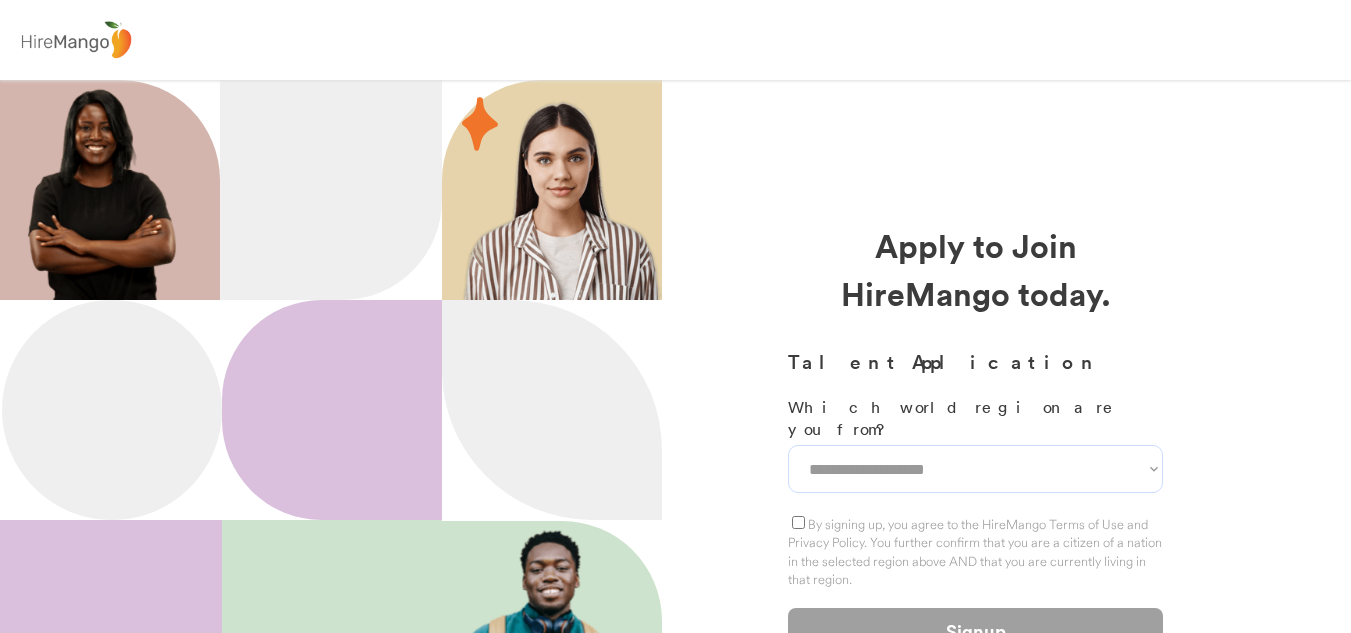 select on "**********" 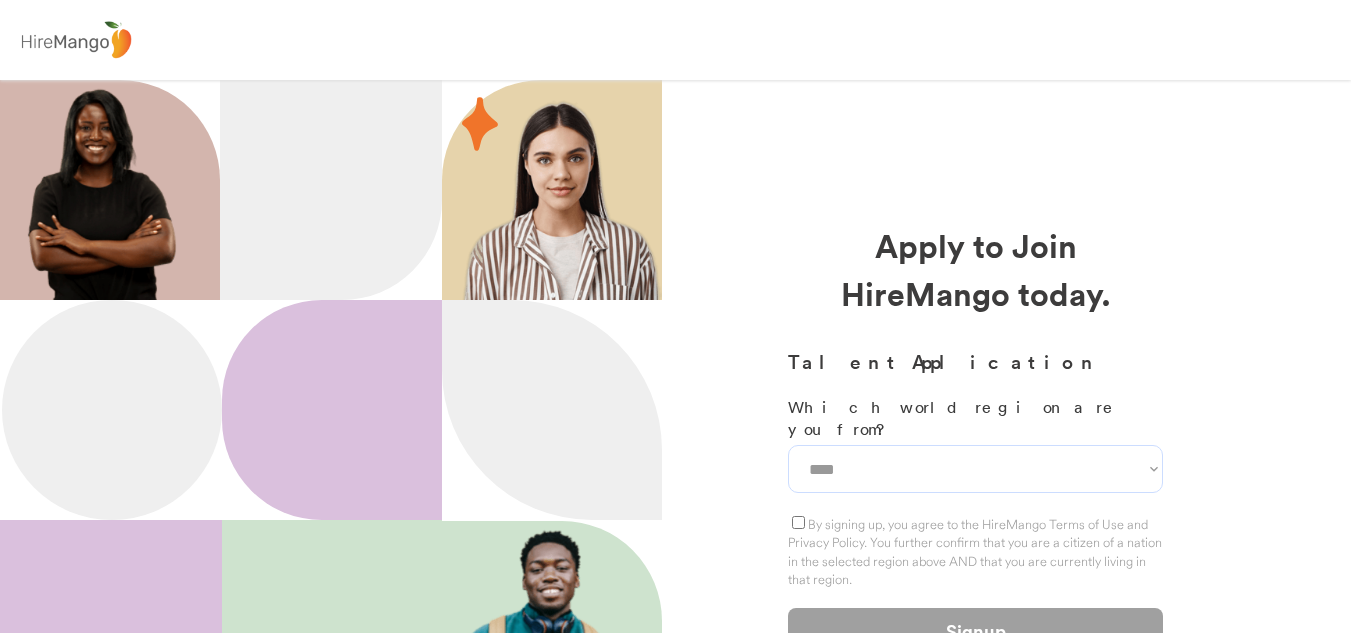 click on "**********" at bounding box center [975, 469] 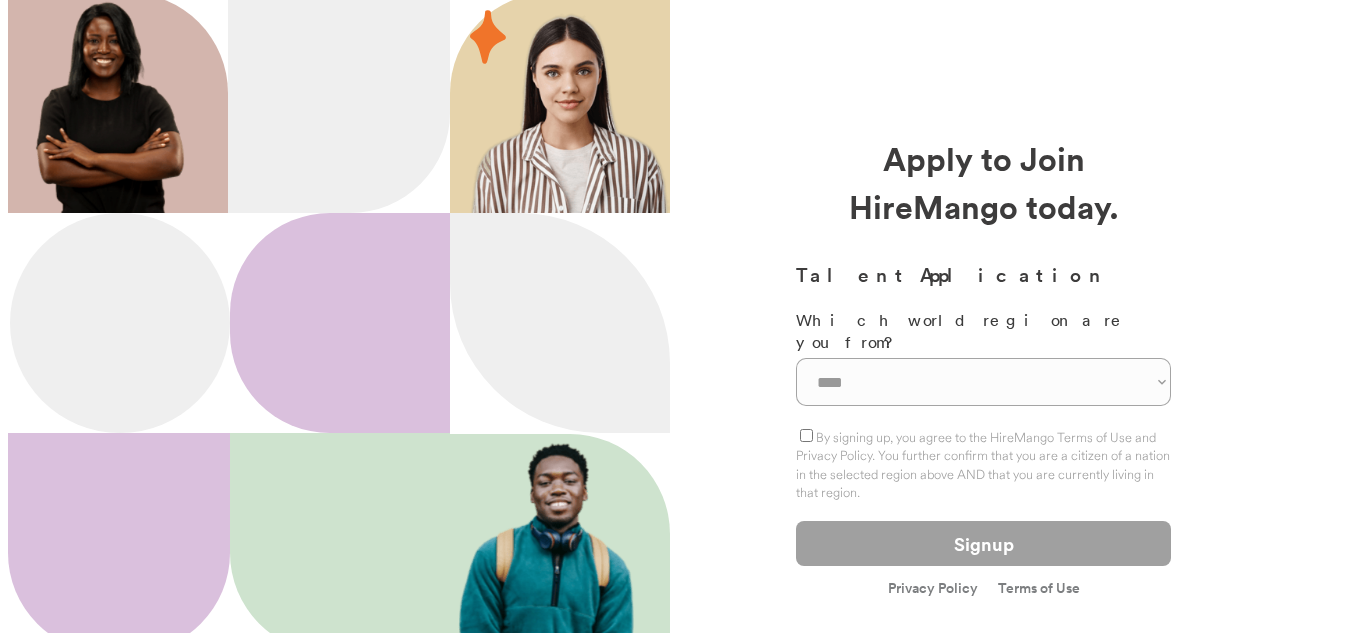 scroll, scrollTop: 200, scrollLeft: 0, axis: vertical 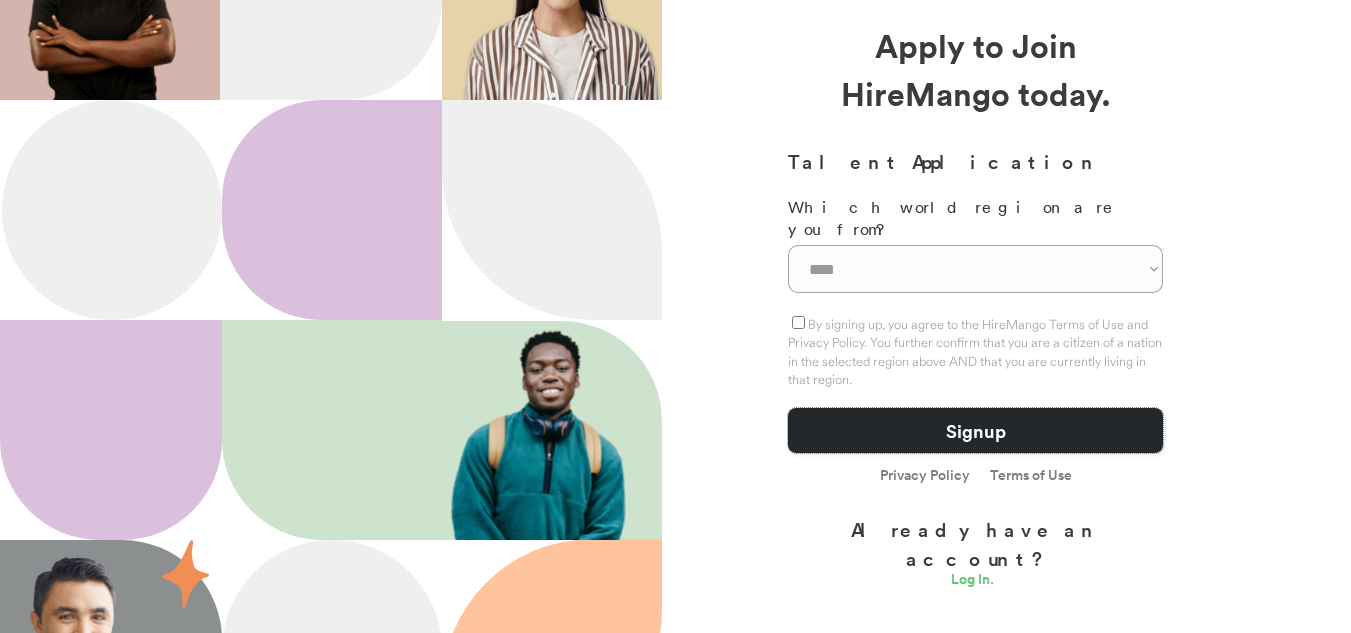 click on "Signup" at bounding box center (975, 430) 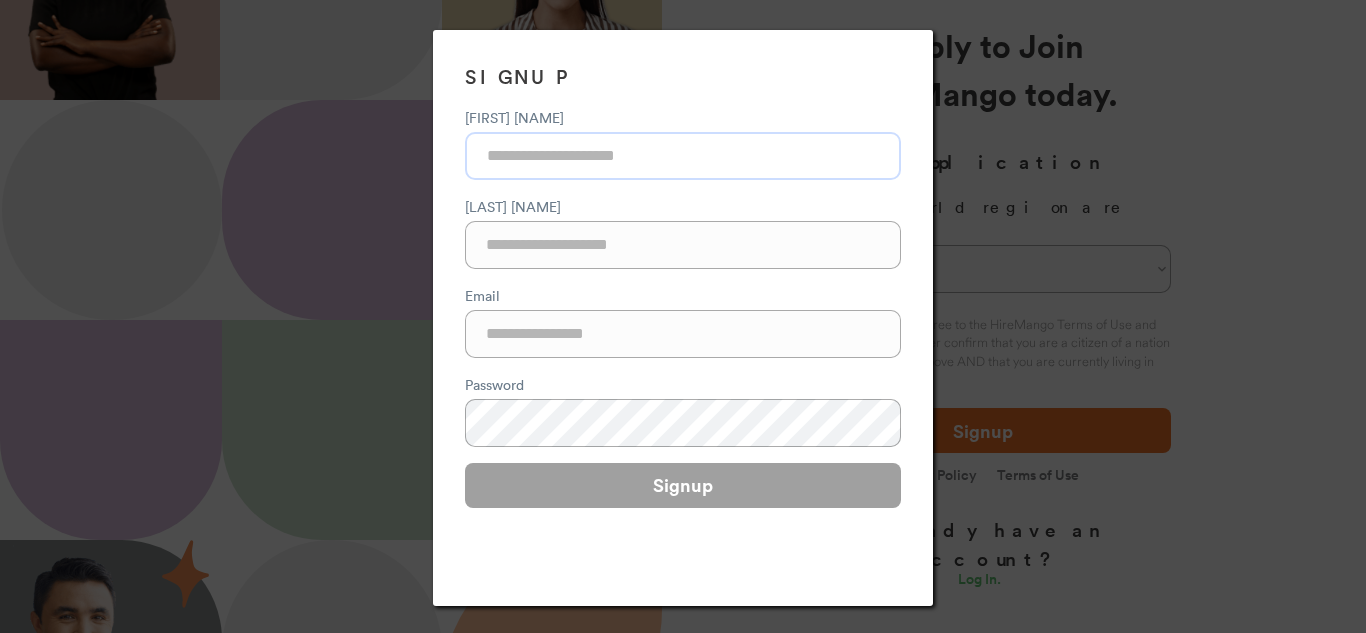 click at bounding box center [683, 156] 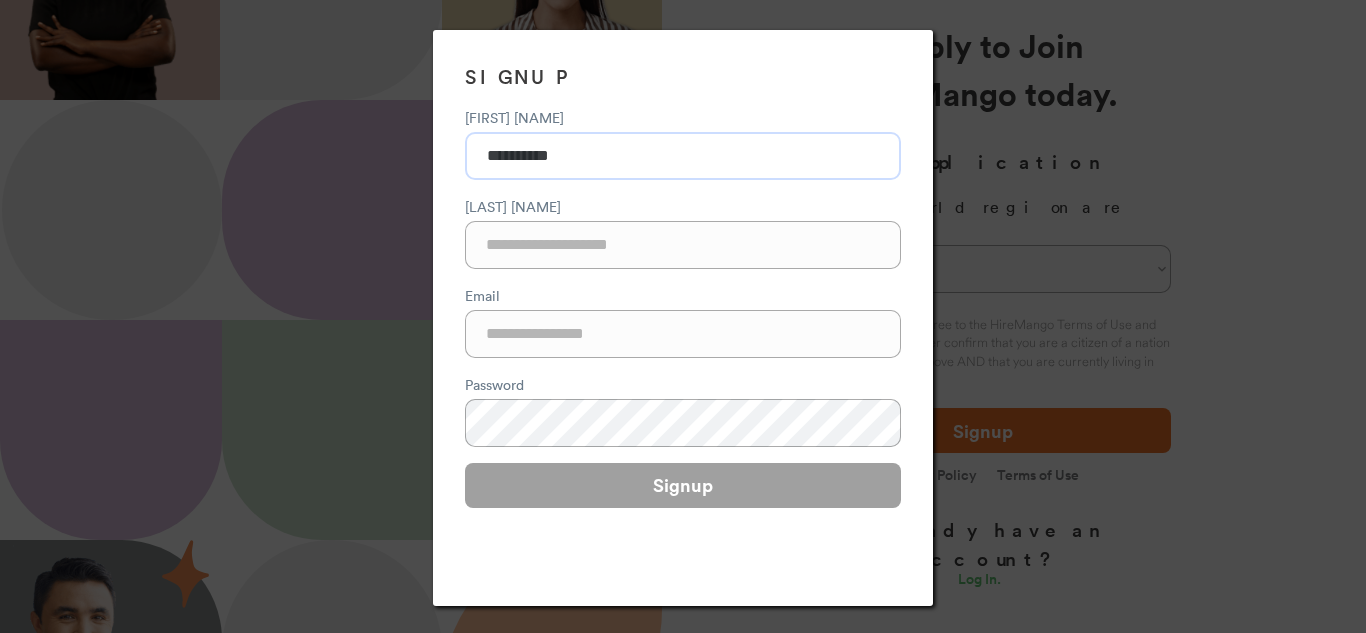 type on "******" 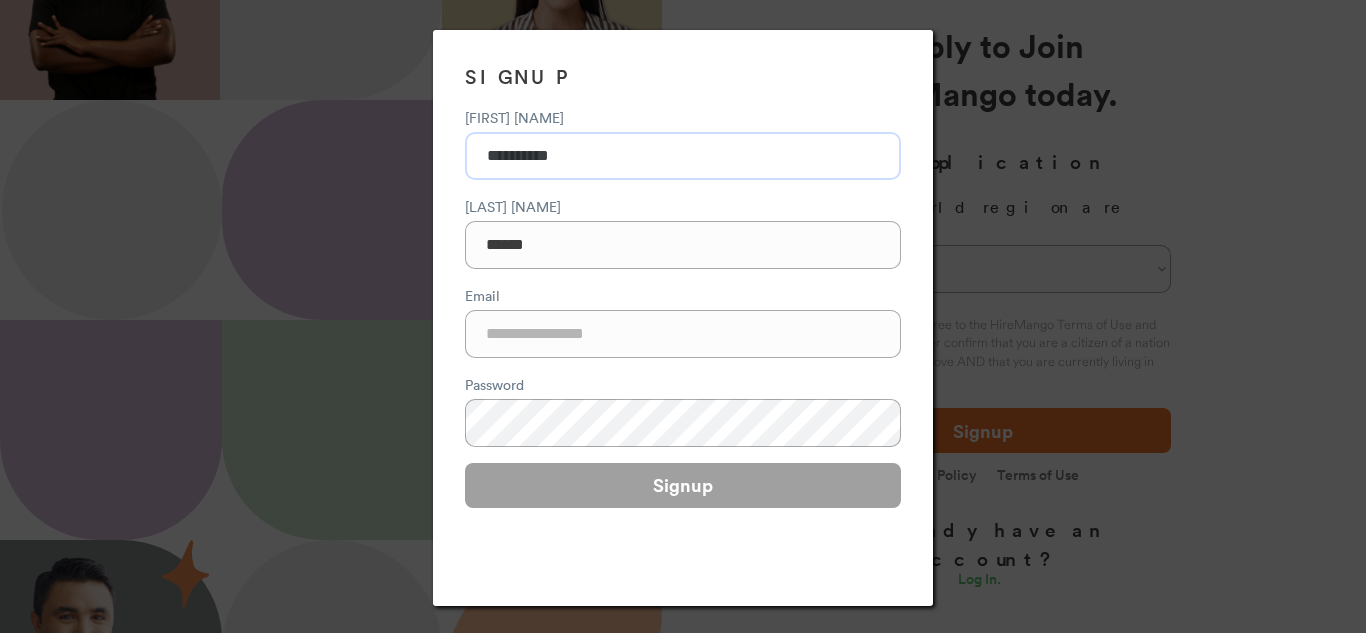 type on "**********" 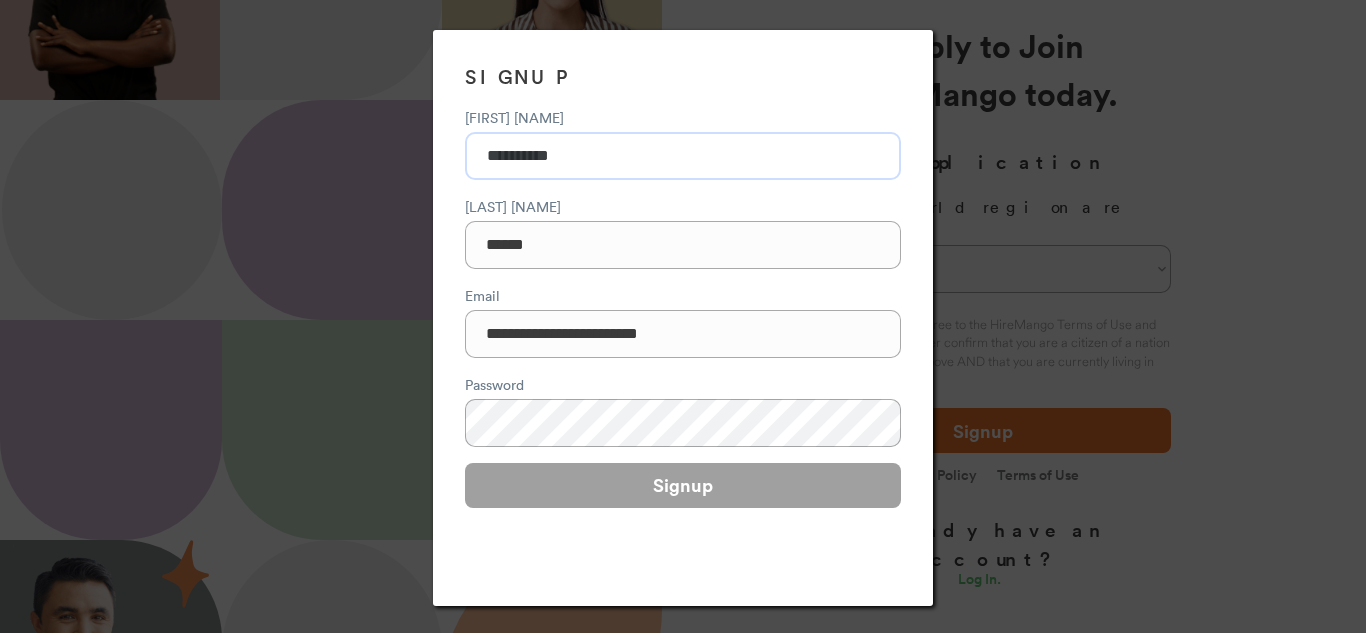 click on "**********" at bounding box center [683, 318] 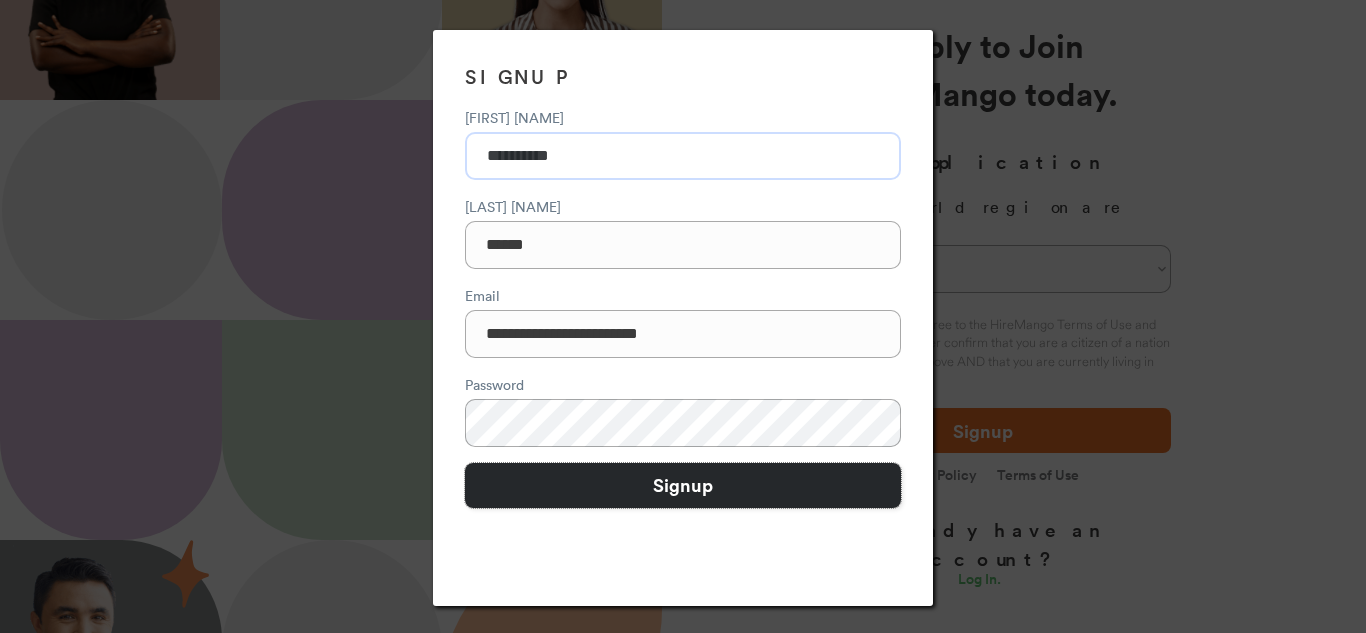 click on "Signup" at bounding box center [683, 485] 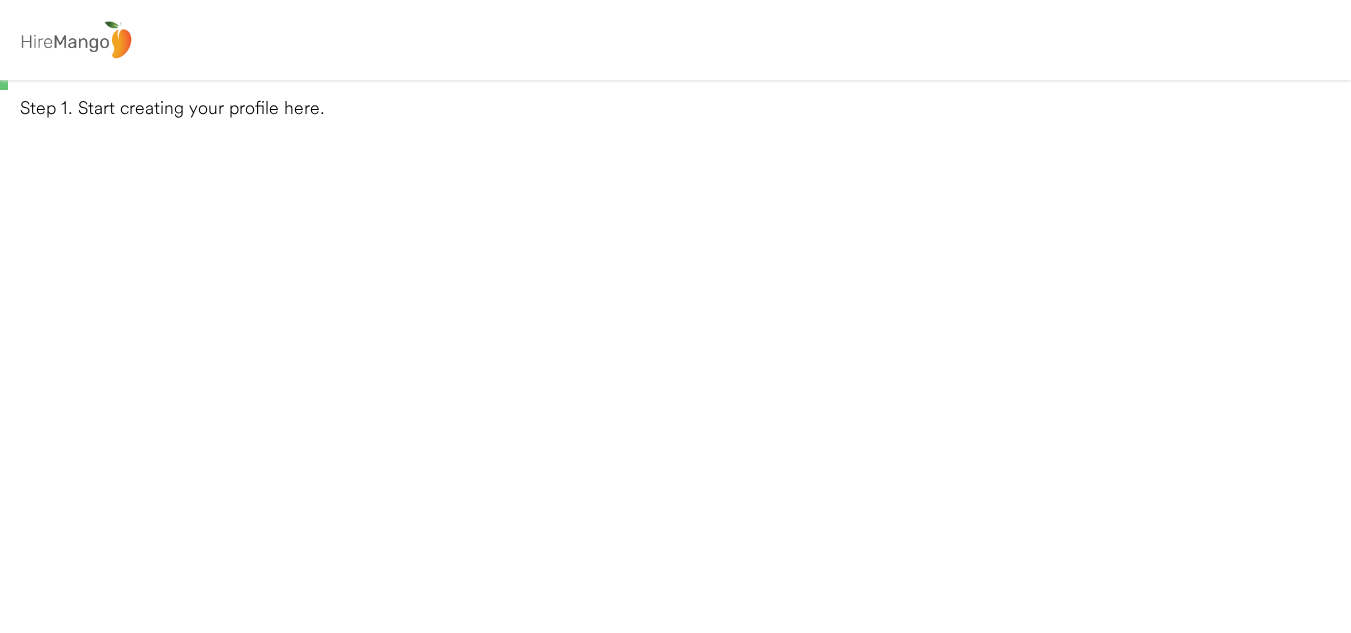 select 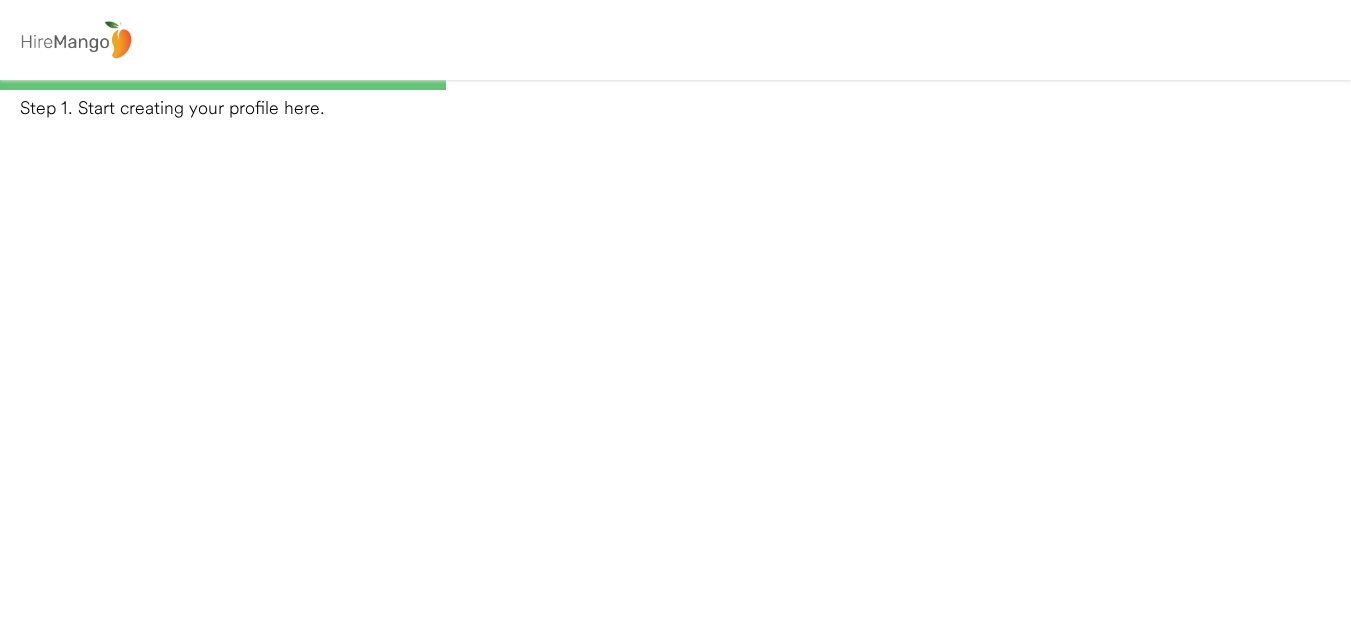 select on "**********" 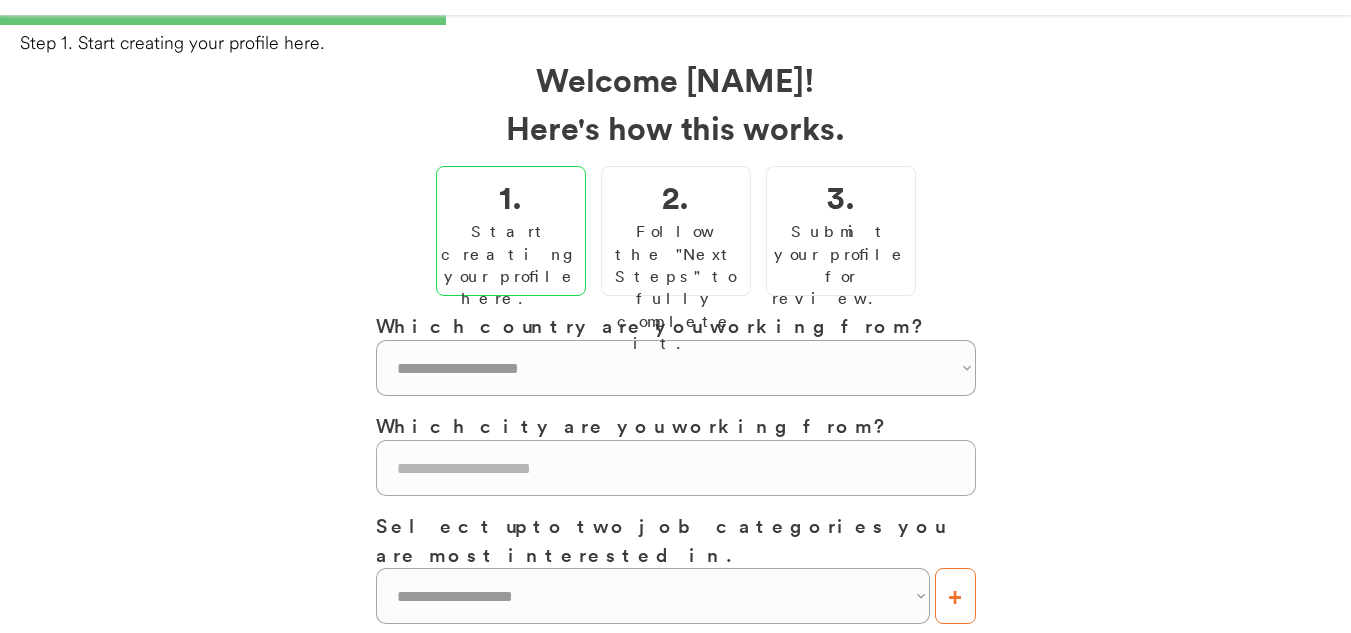 scroll, scrollTop: 100, scrollLeft: 0, axis: vertical 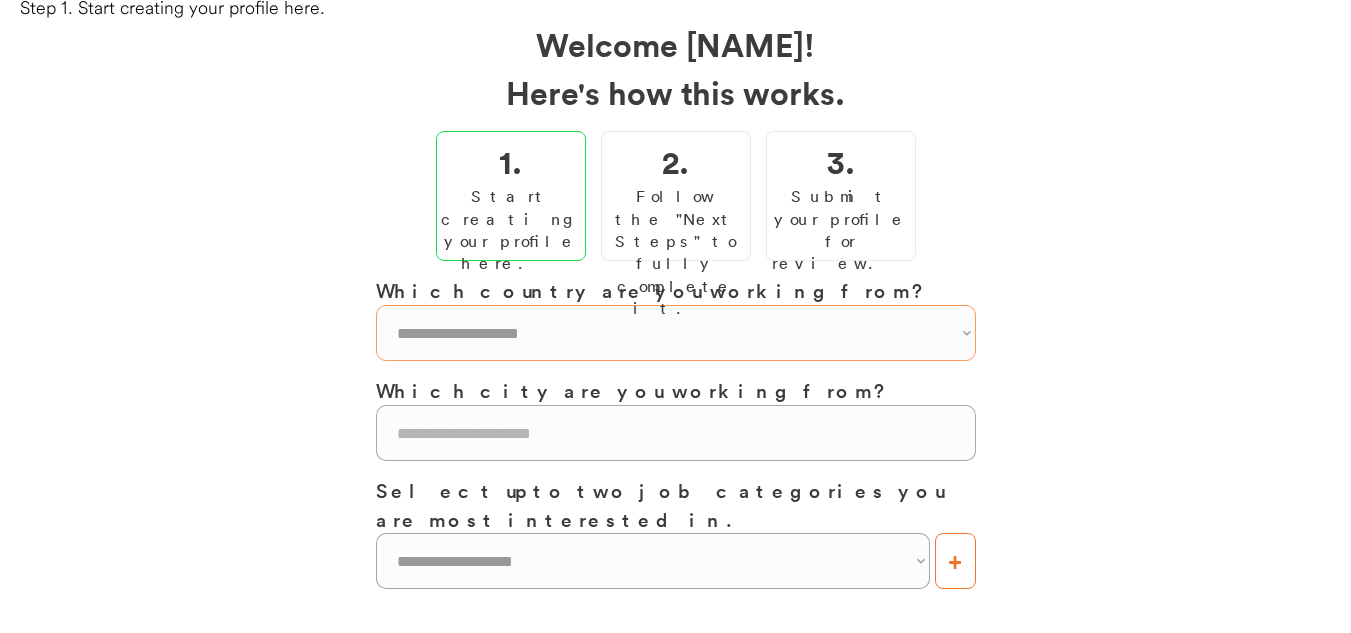 click on "[COUNTRY]" at bounding box center (676, 333) 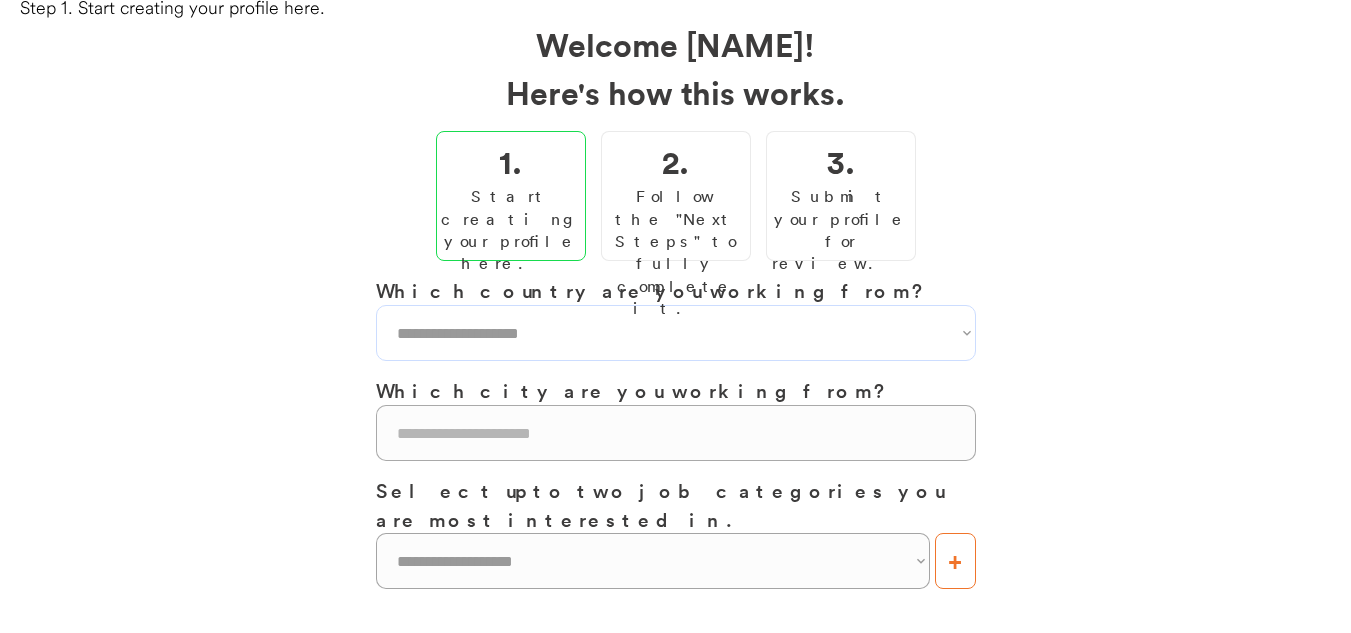 select on "**********" 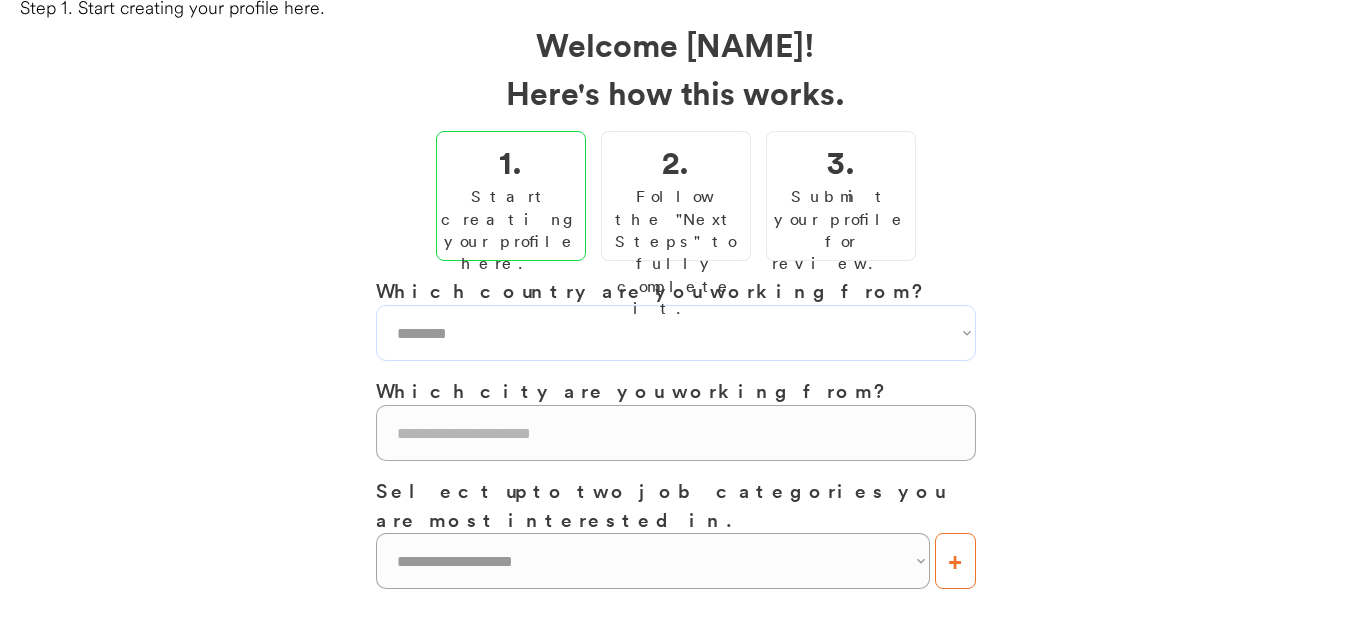 click on "[COUNTRY]" at bounding box center (676, 333) 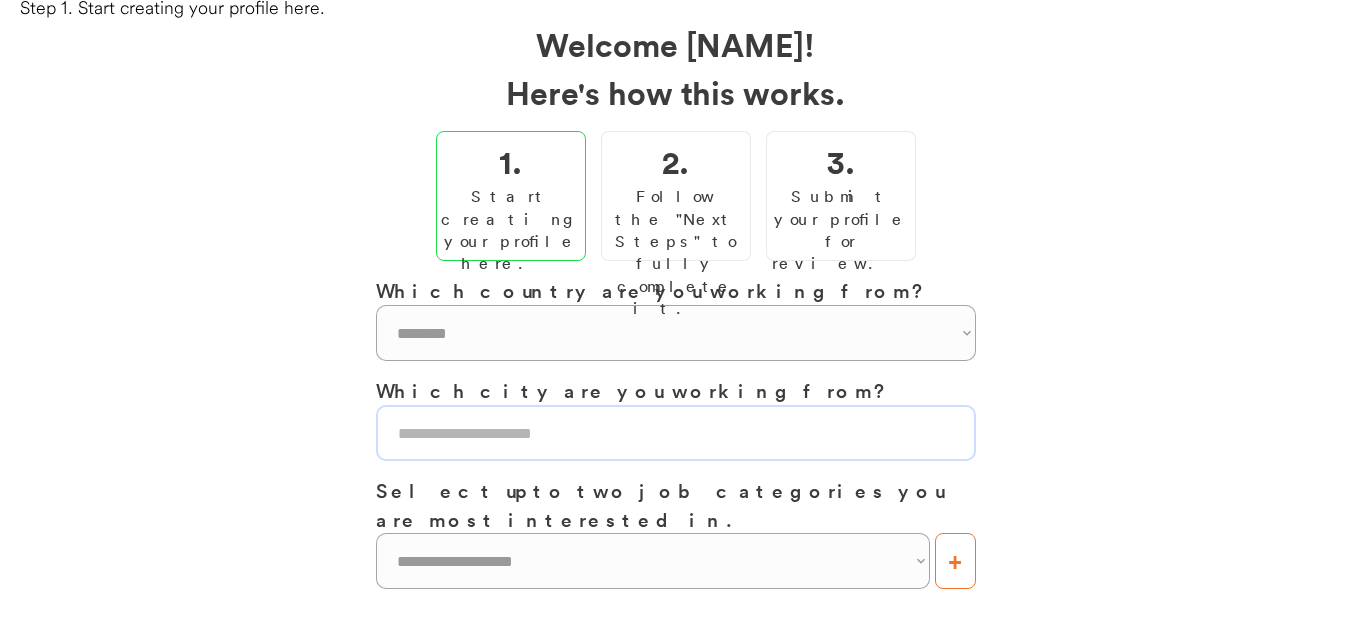 click at bounding box center (676, 433) 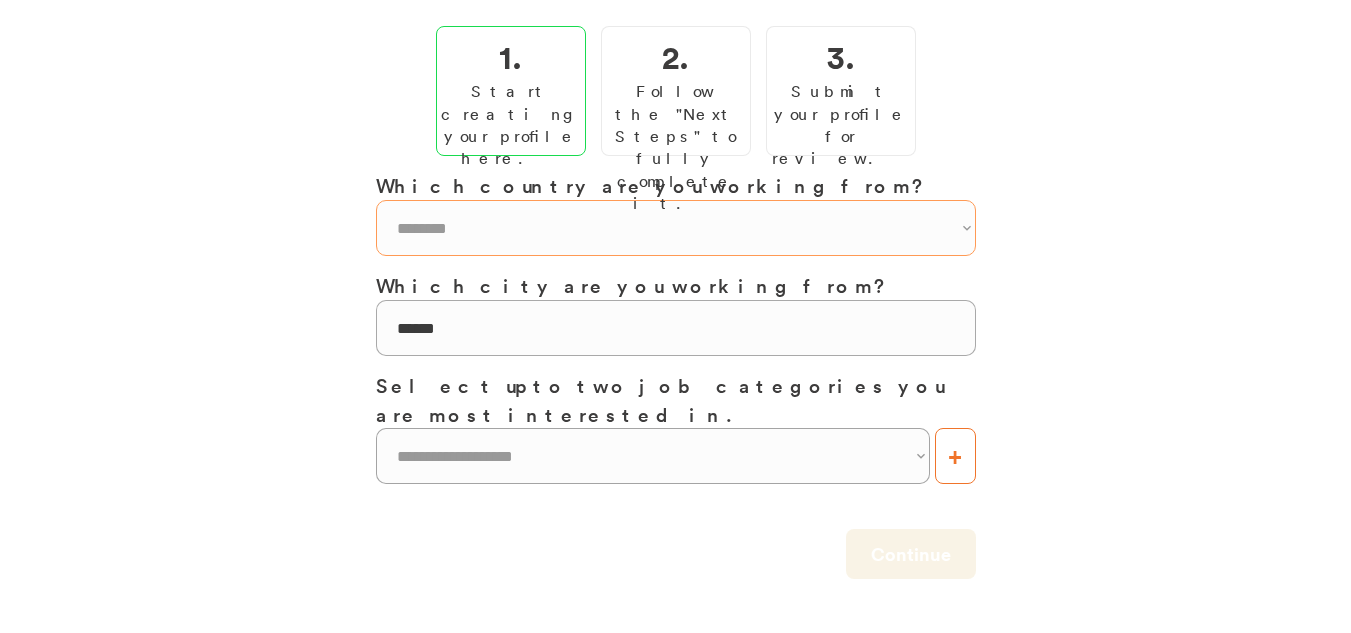 scroll, scrollTop: 300, scrollLeft: 0, axis: vertical 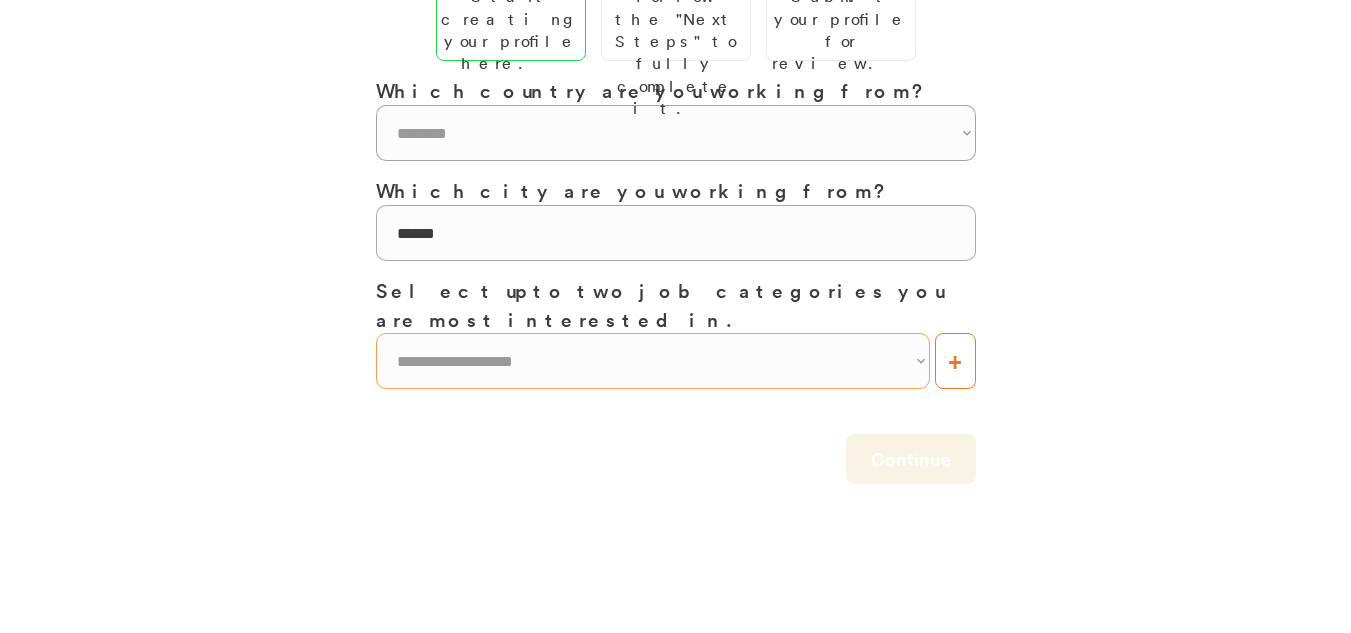 click on "**********" at bounding box center [653, 361] 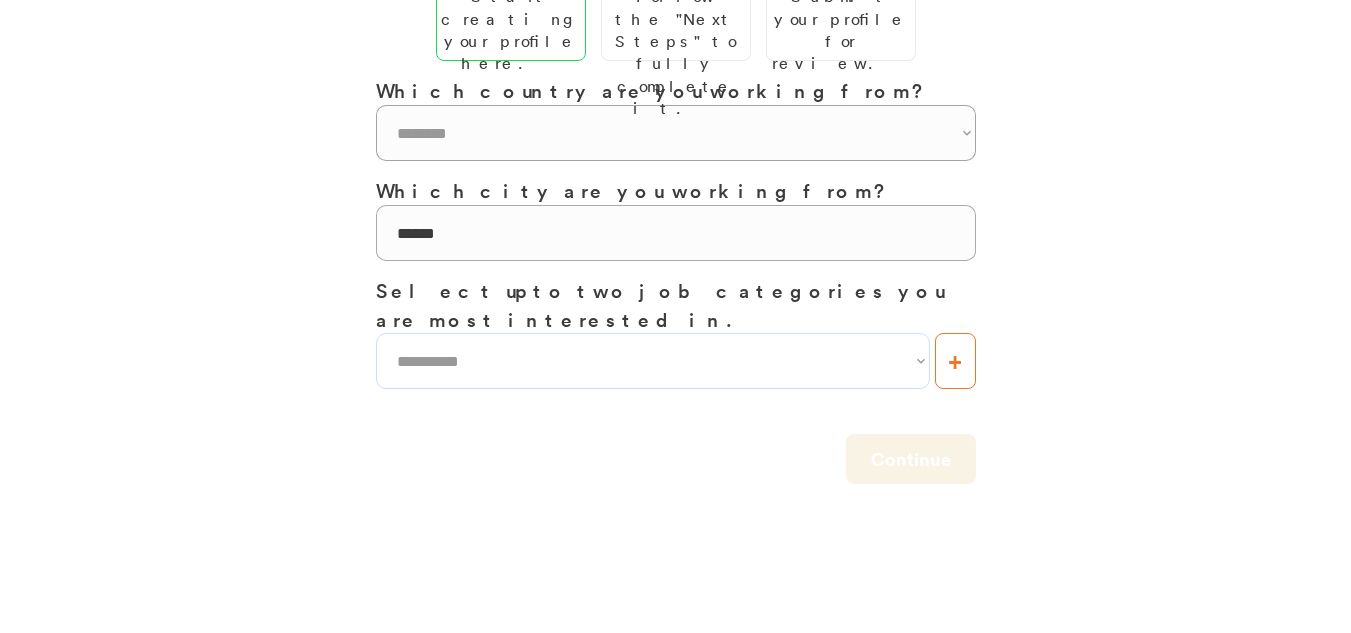 click on "**********" at bounding box center [653, 361] 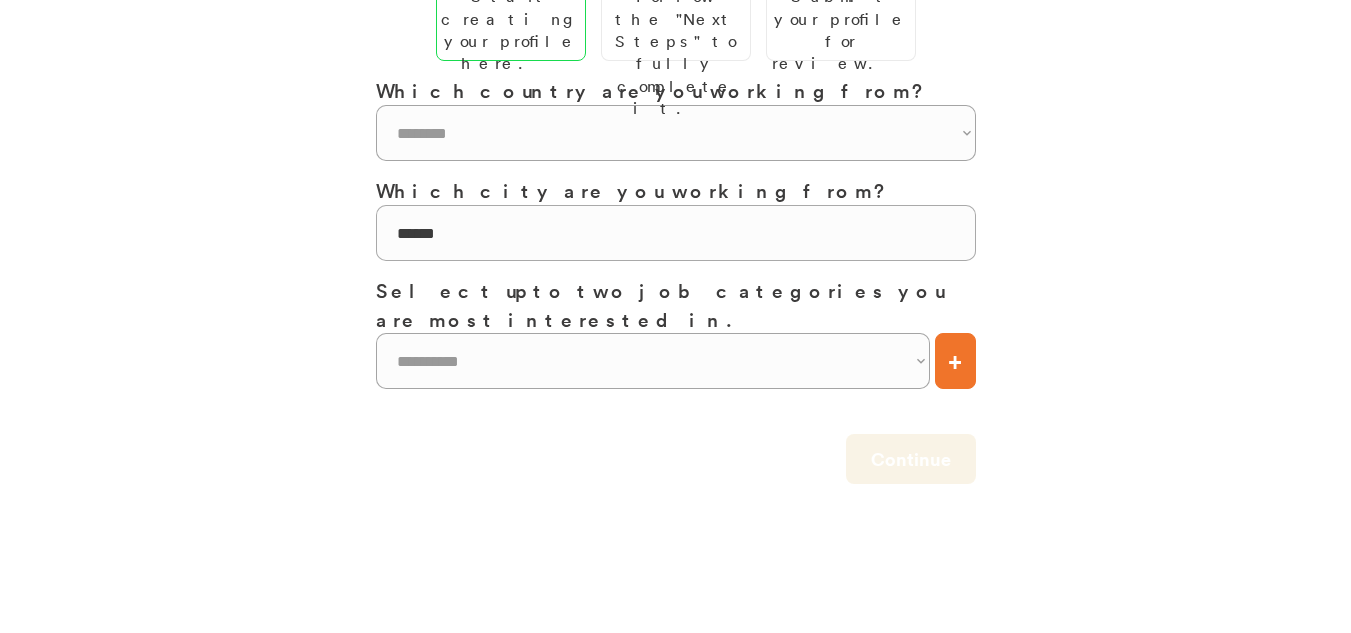 click on "+" at bounding box center (955, 361) 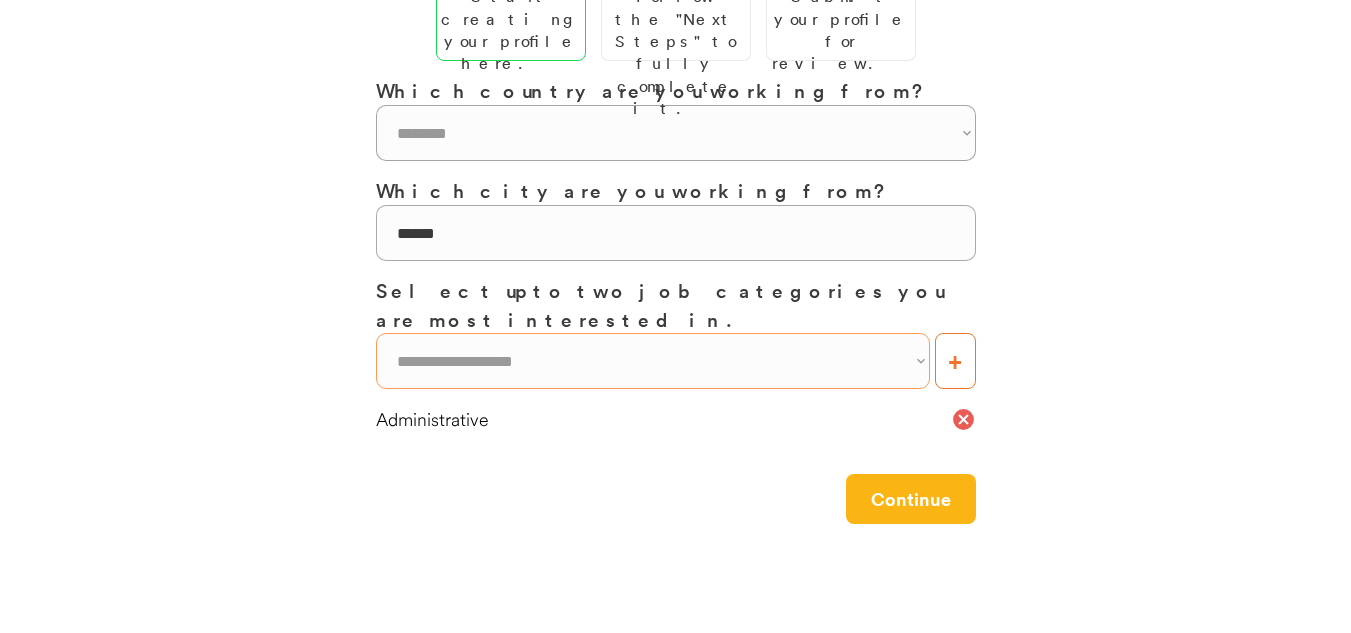 click on "**********" at bounding box center (653, 361) 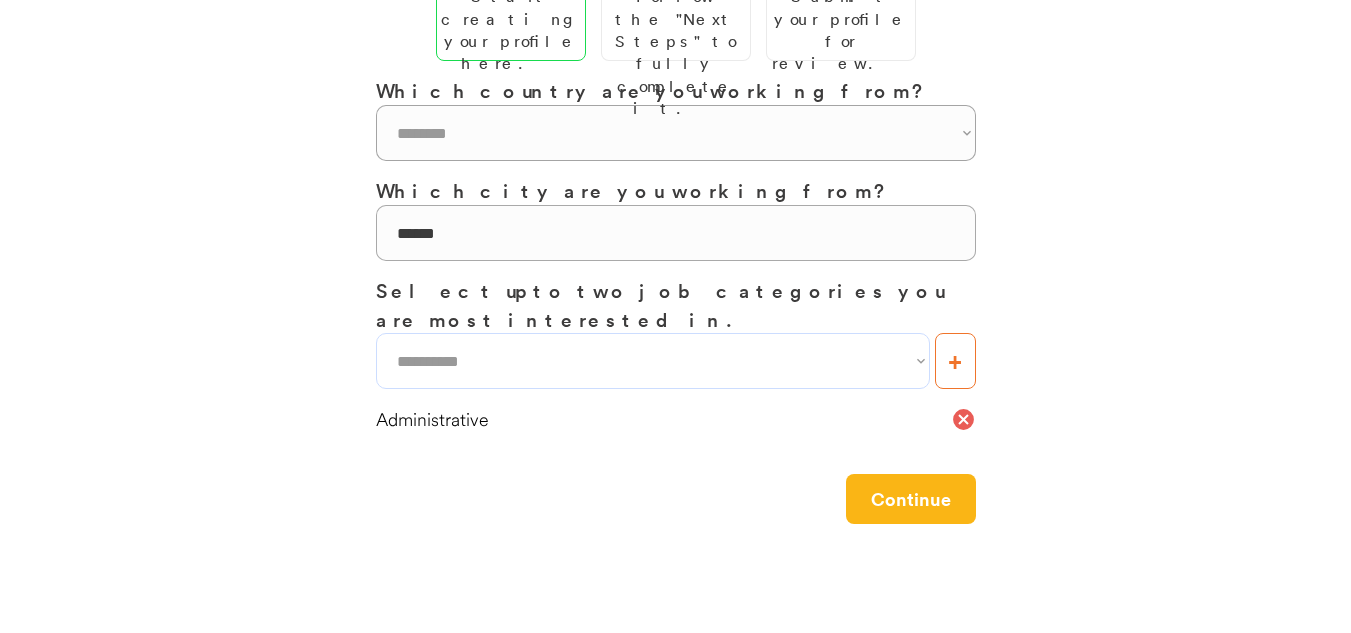 click on "**********" at bounding box center [653, 361] 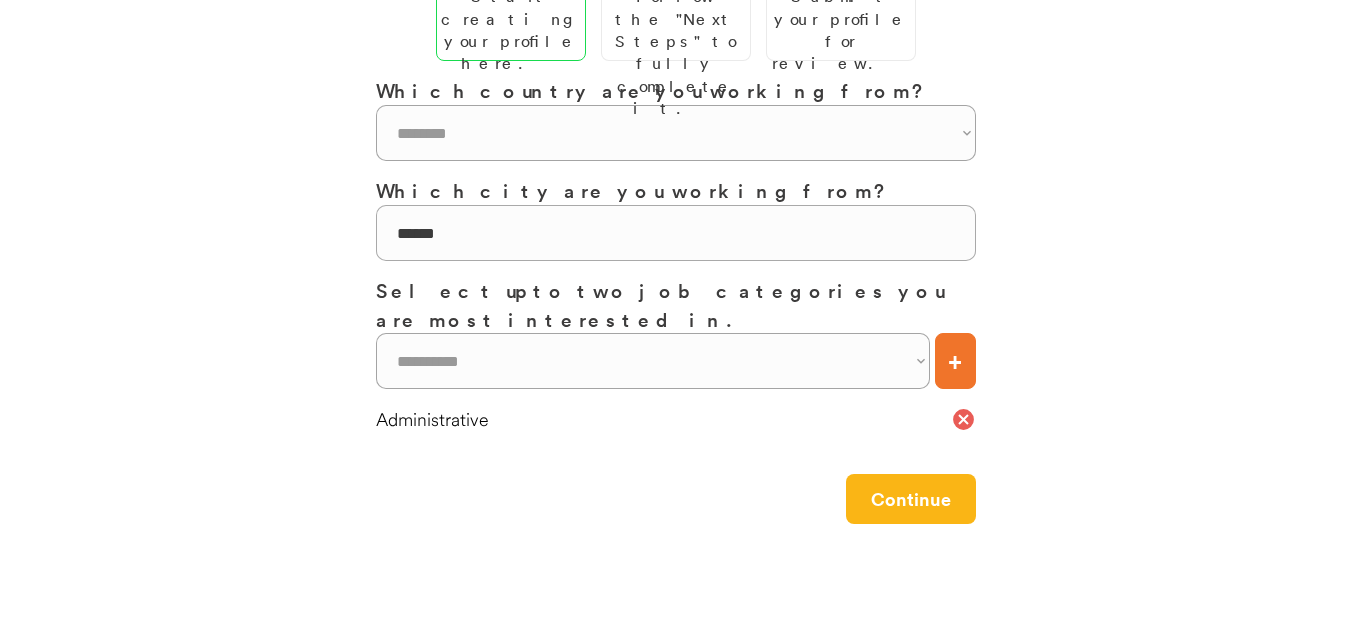 click on "**********" at bounding box center (676, 172) 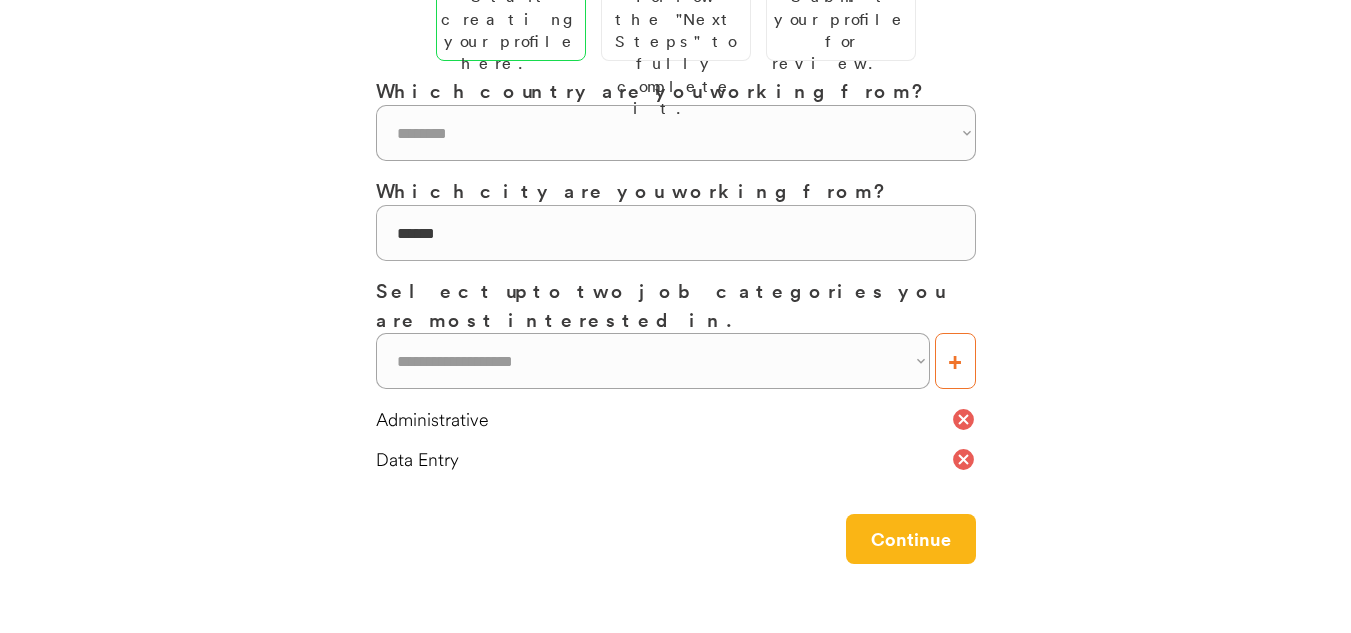 click on "**********" at bounding box center [676, 320] 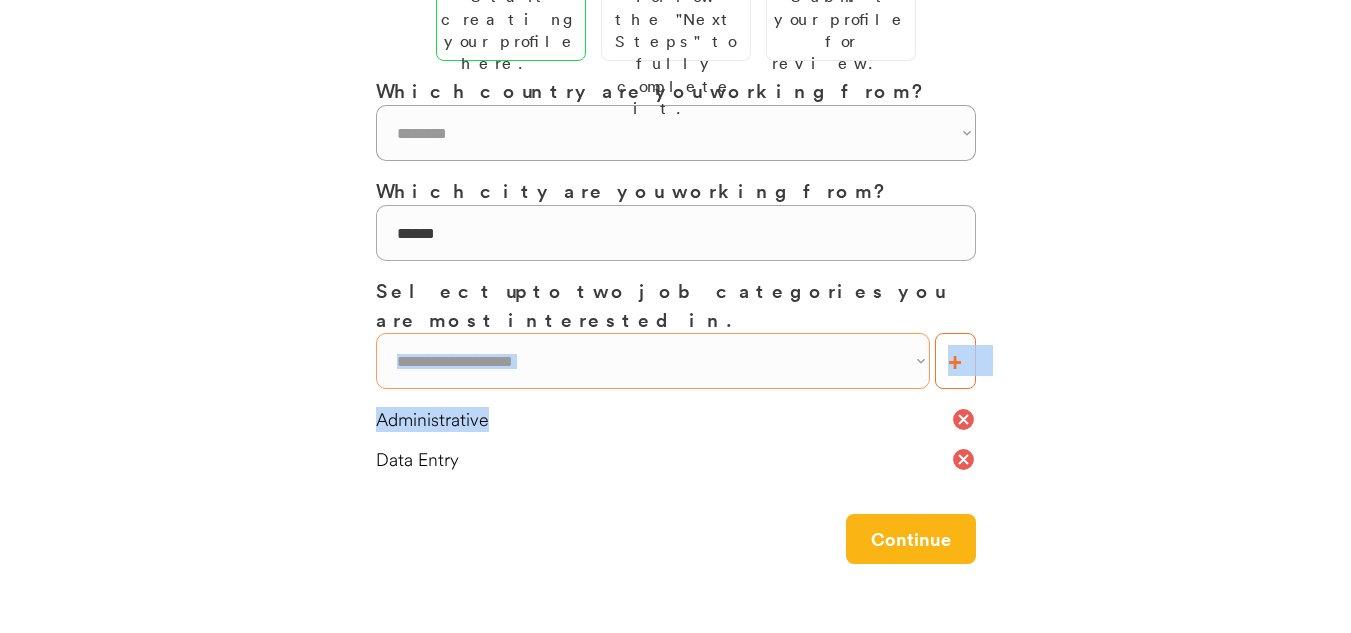 click on "**********" at bounding box center (653, 361) 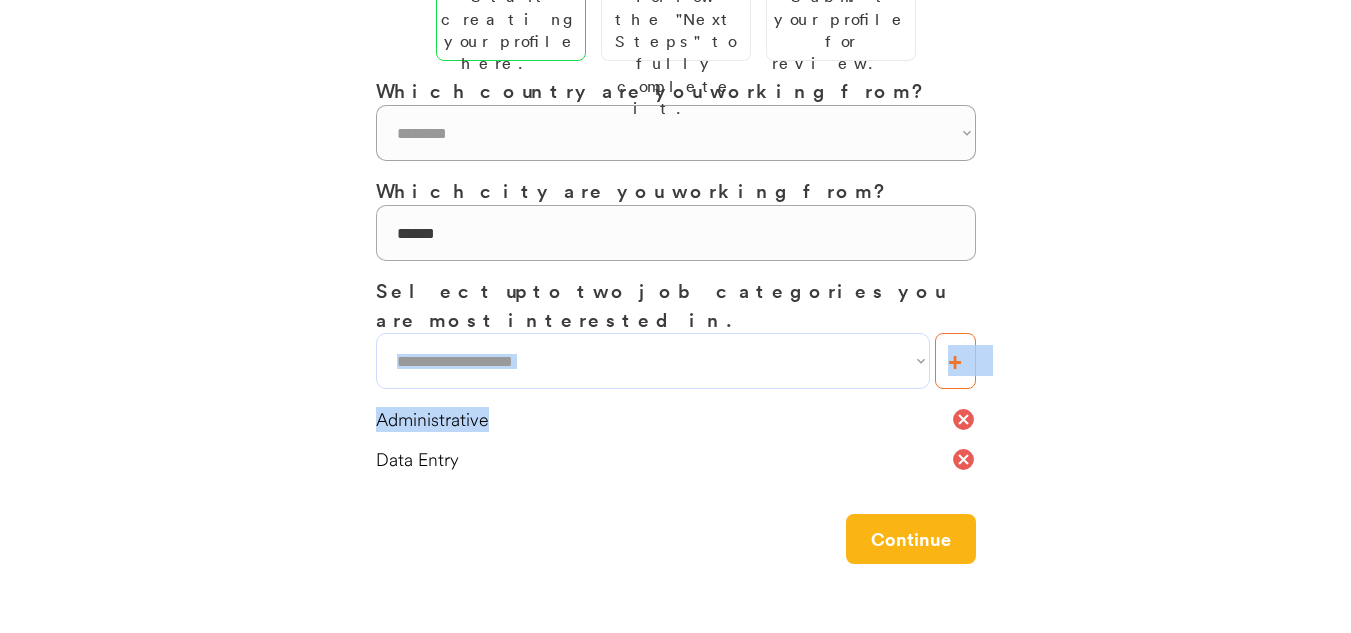 select on "**********" 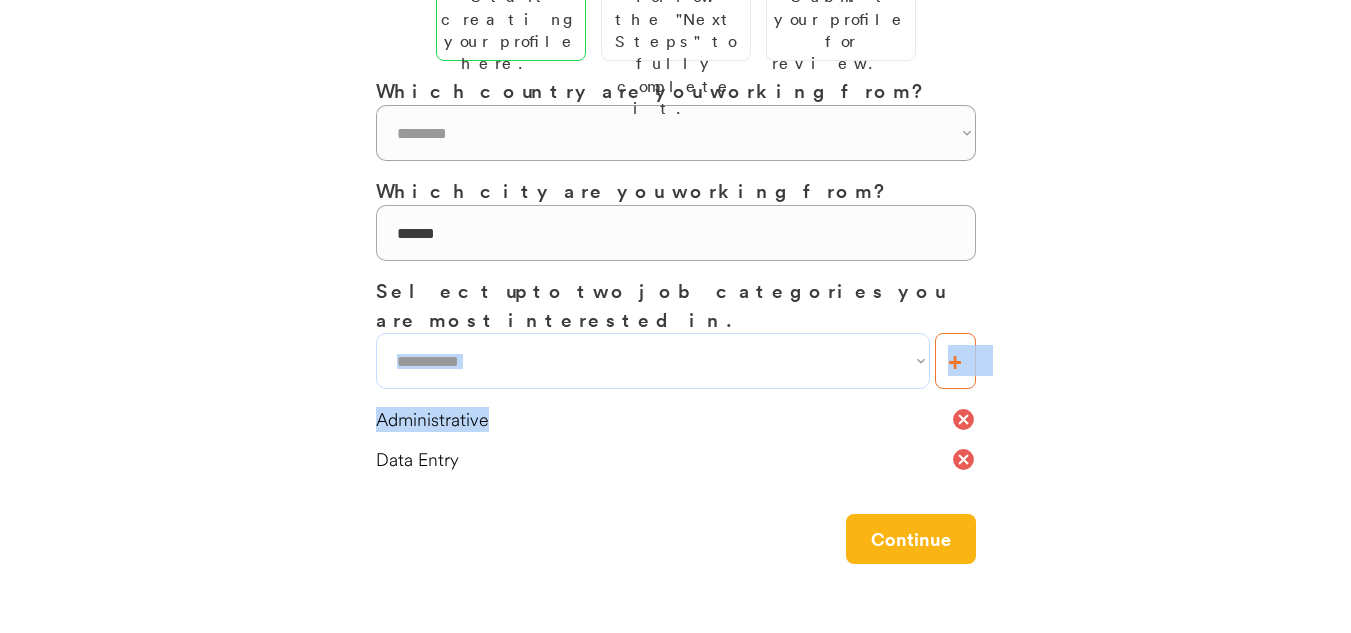 click on "**********" at bounding box center (653, 361) 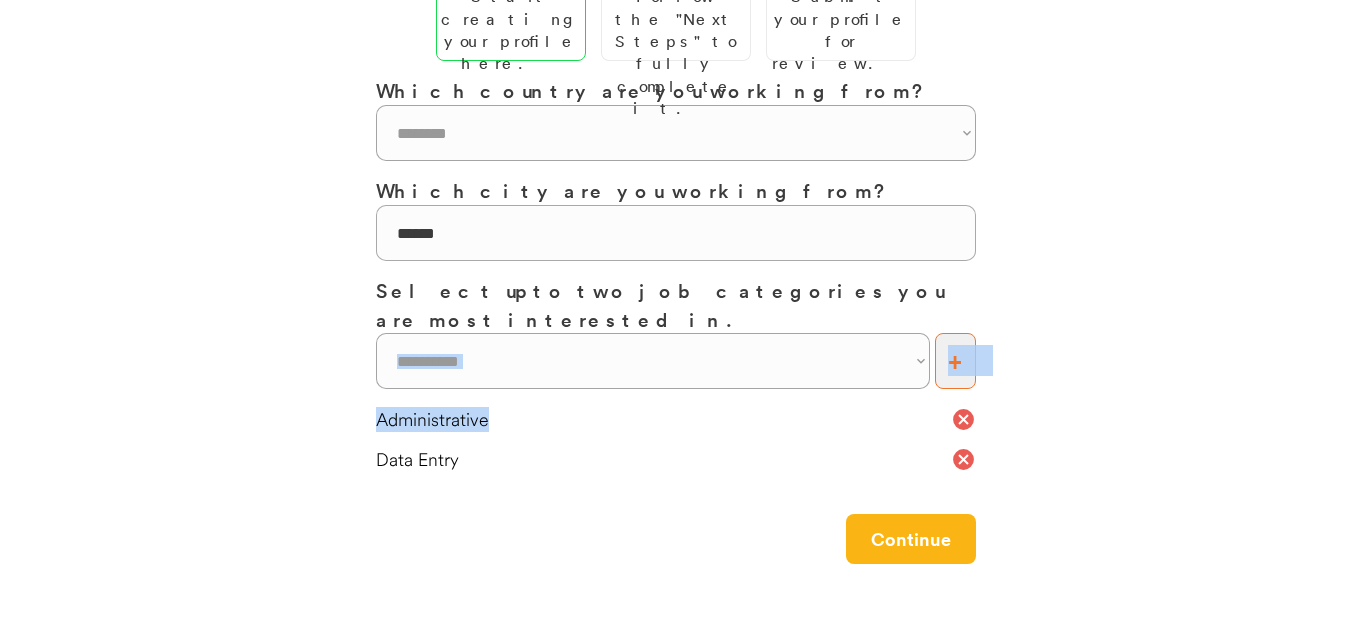 click on "+" at bounding box center (955, 361) 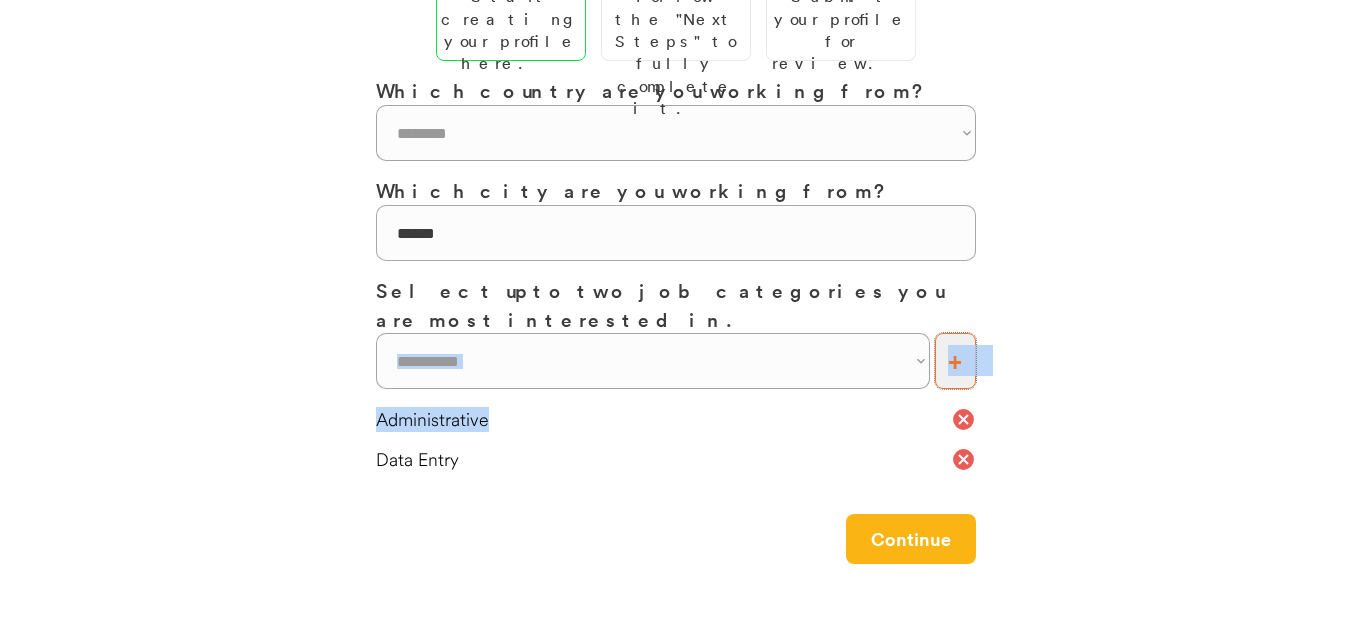 click on "+" at bounding box center (955, 361) 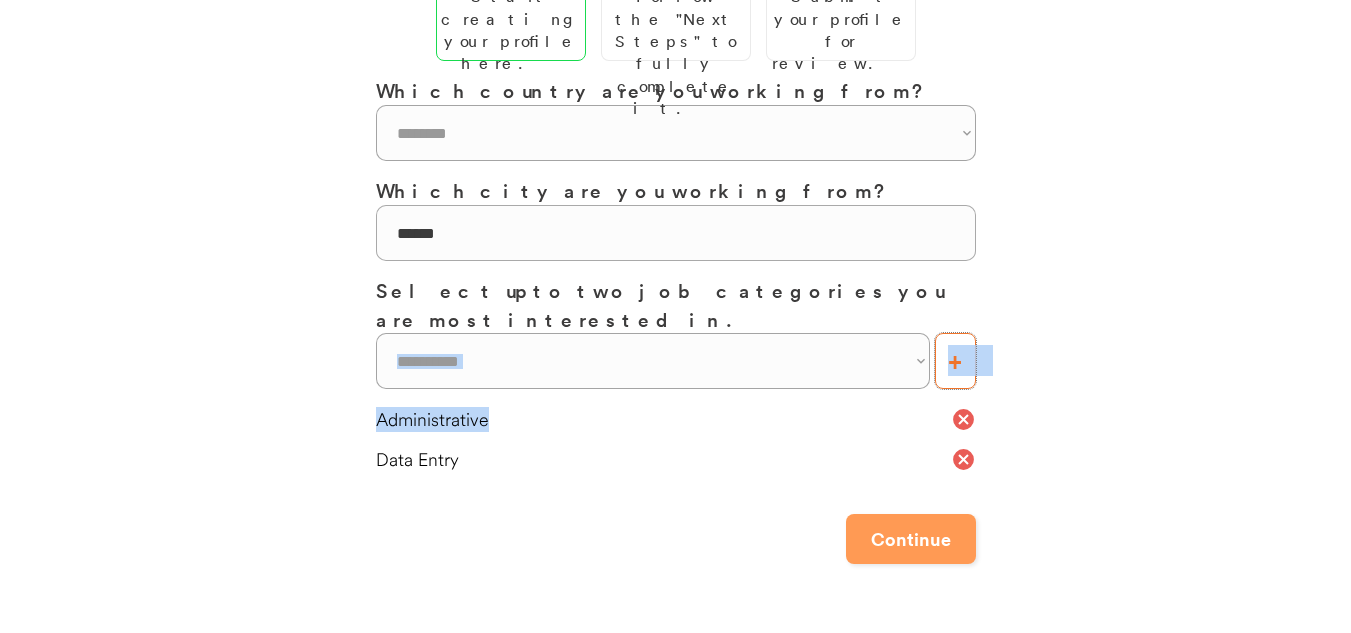 click on "Continue" at bounding box center [911, 539] 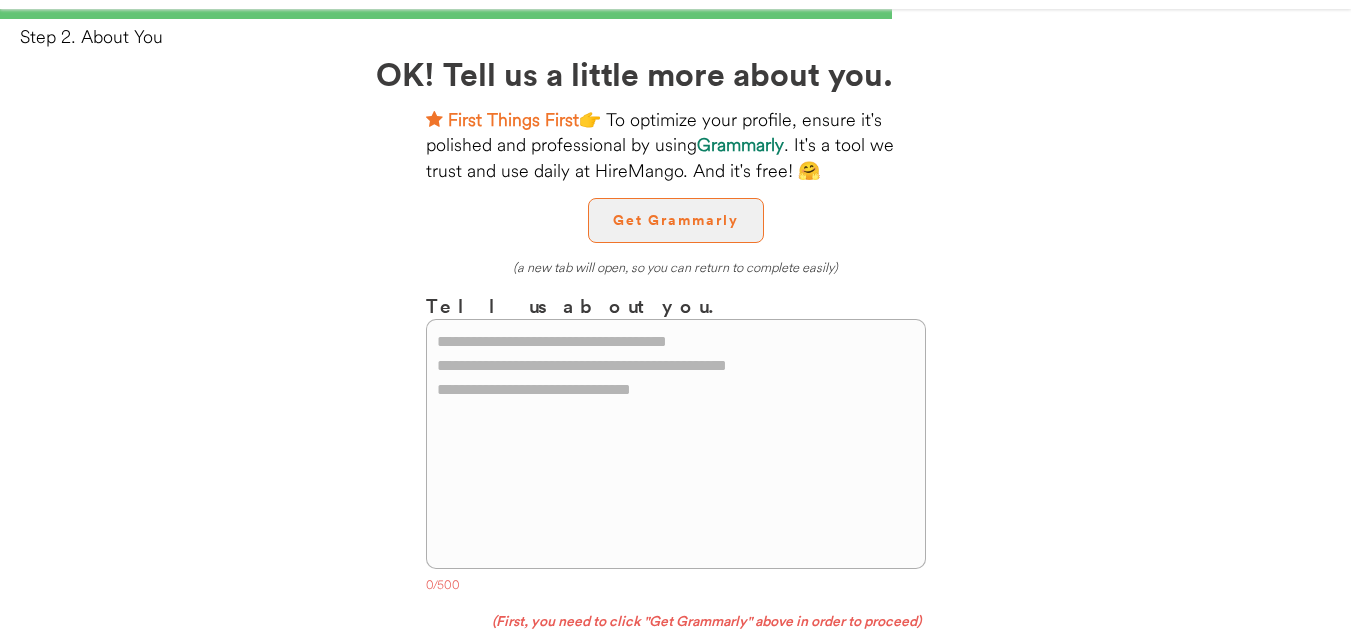 scroll, scrollTop: 100, scrollLeft: 0, axis: vertical 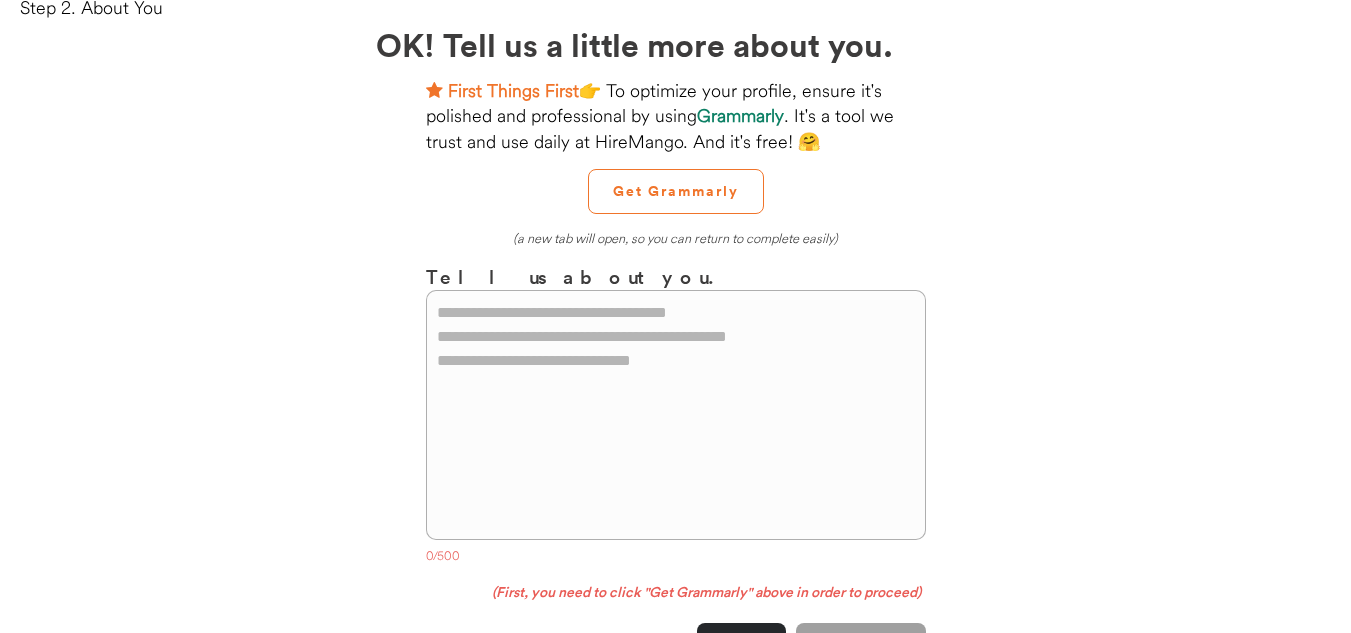 click at bounding box center [676, 415] 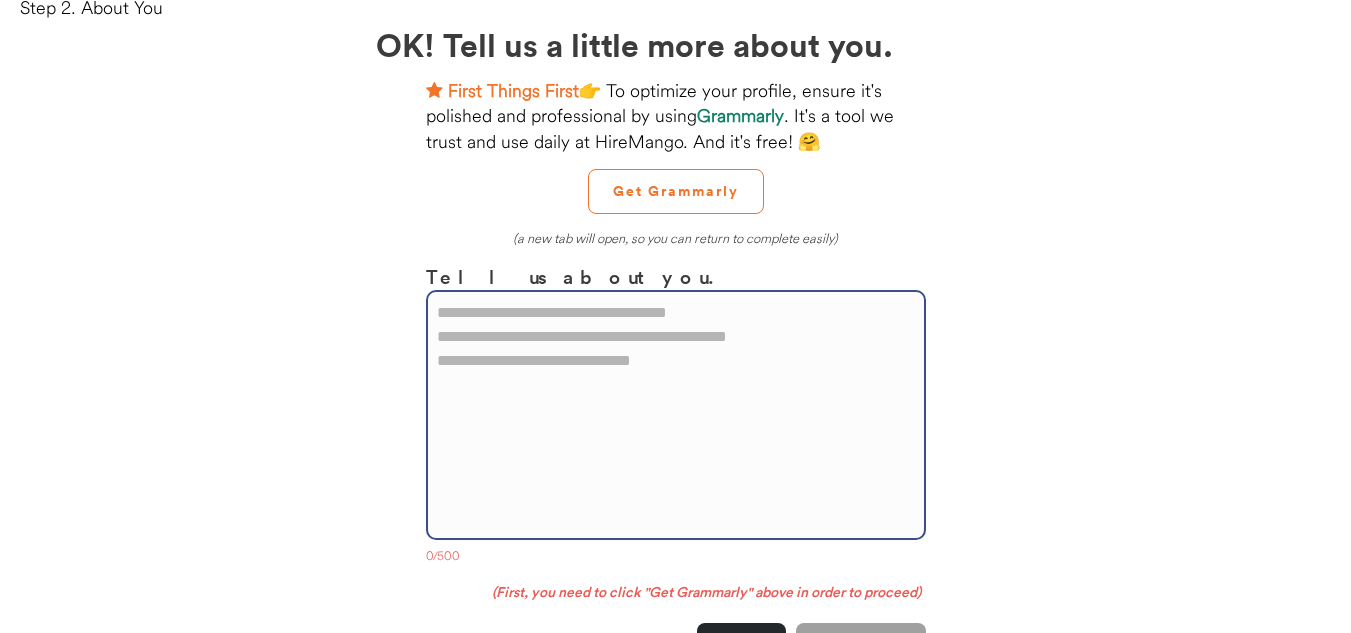 paste on "**********" 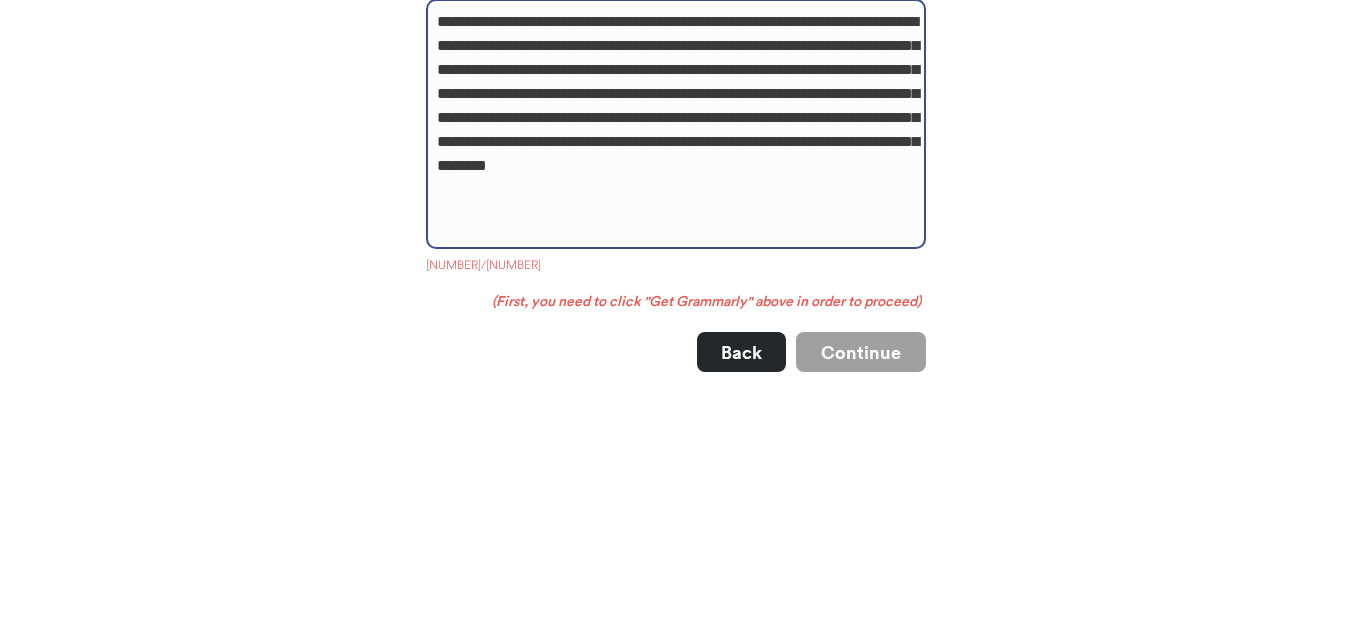 scroll, scrollTop: 291, scrollLeft: 0, axis: vertical 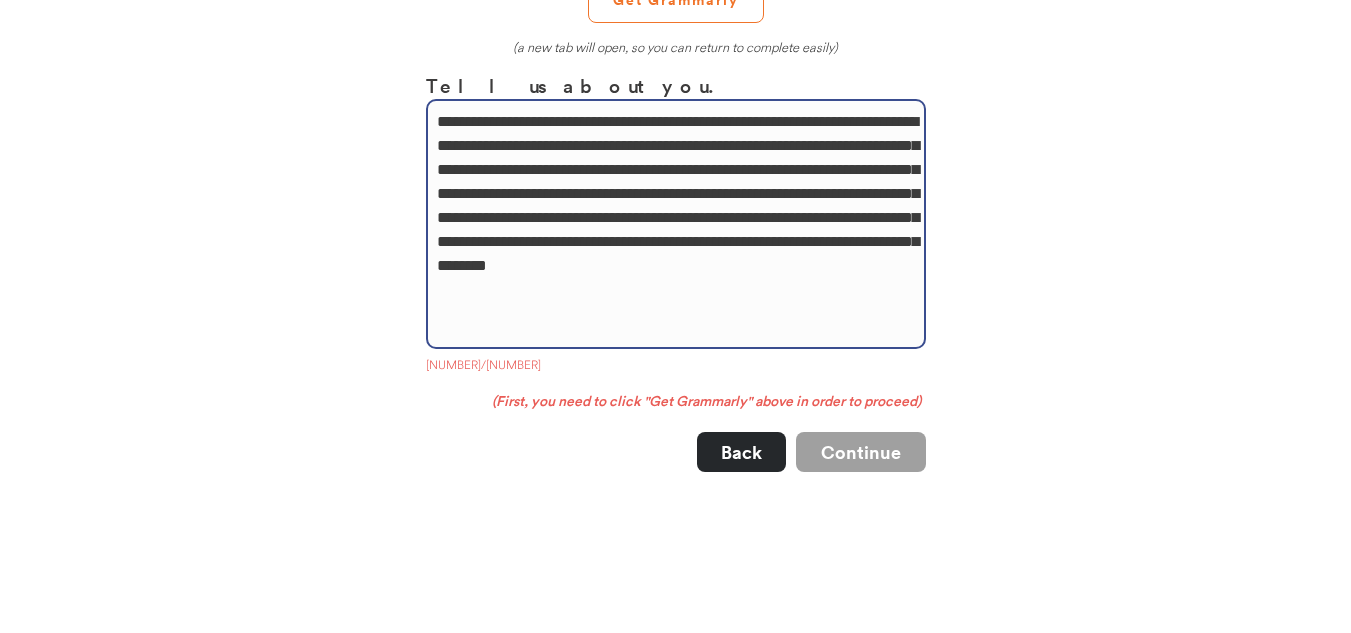 click on "Back Continue" at bounding box center (676, 452) 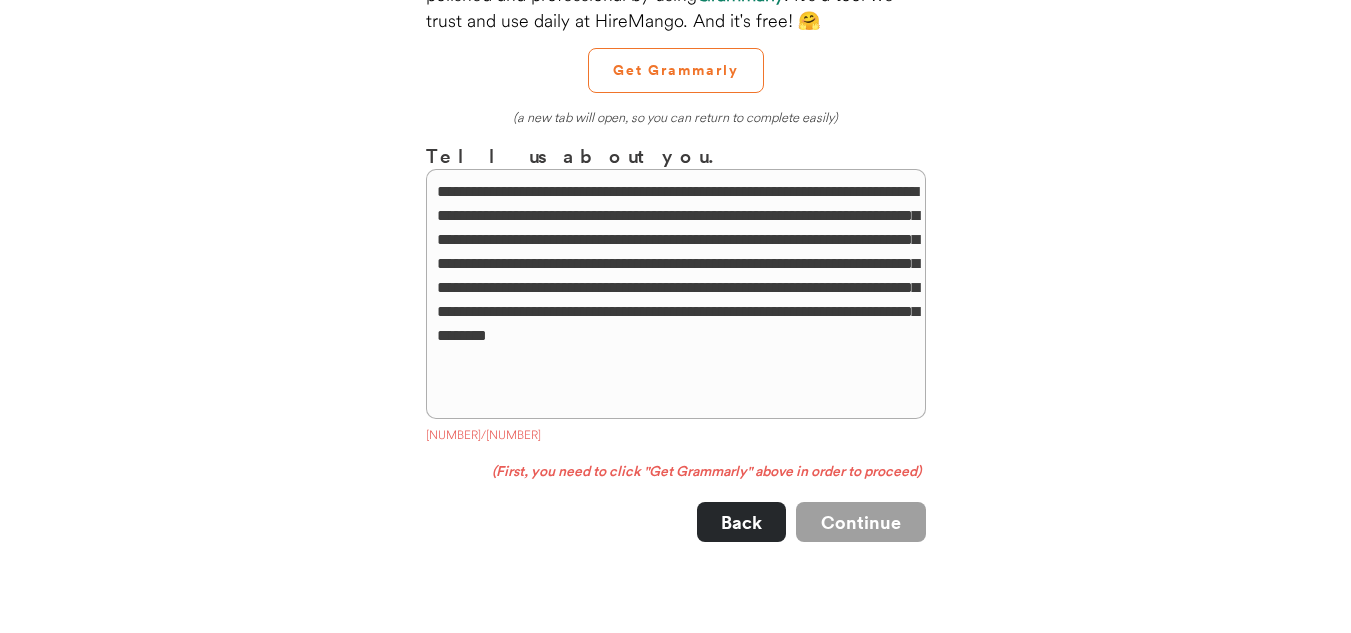 scroll, scrollTop: 191, scrollLeft: 0, axis: vertical 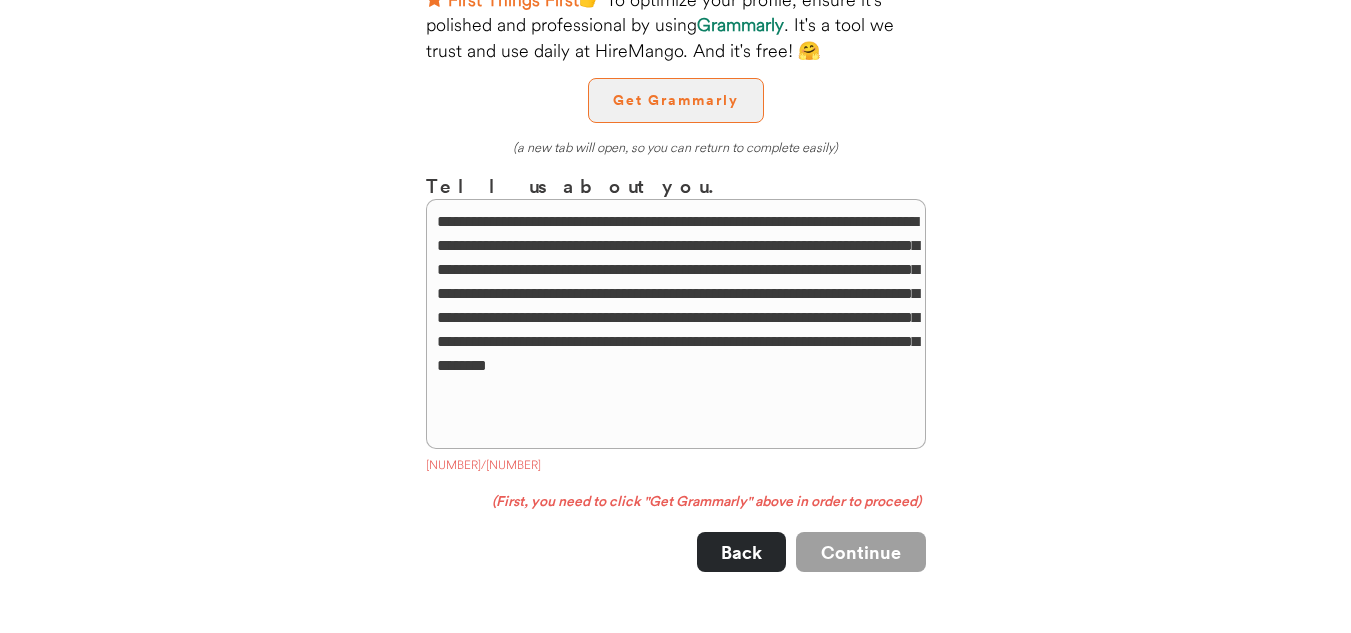 click on "Get Grammarly" at bounding box center [676, 100] 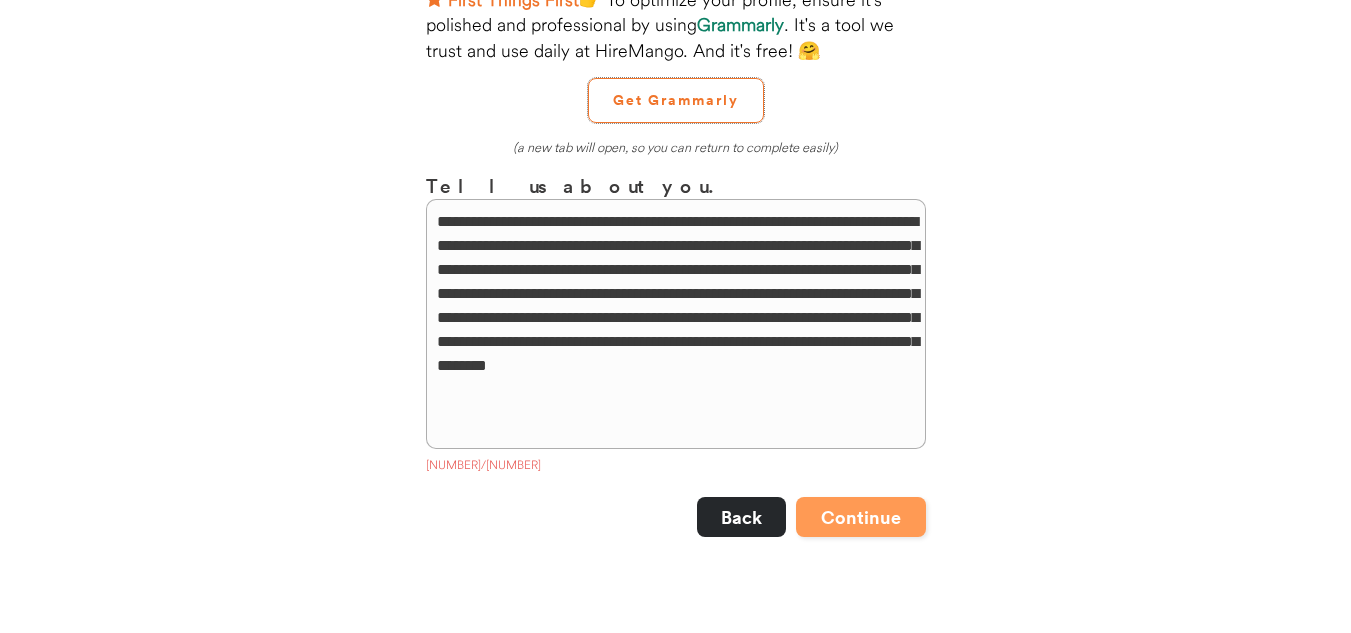 click on "Continue" at bounding box center (861, 517) 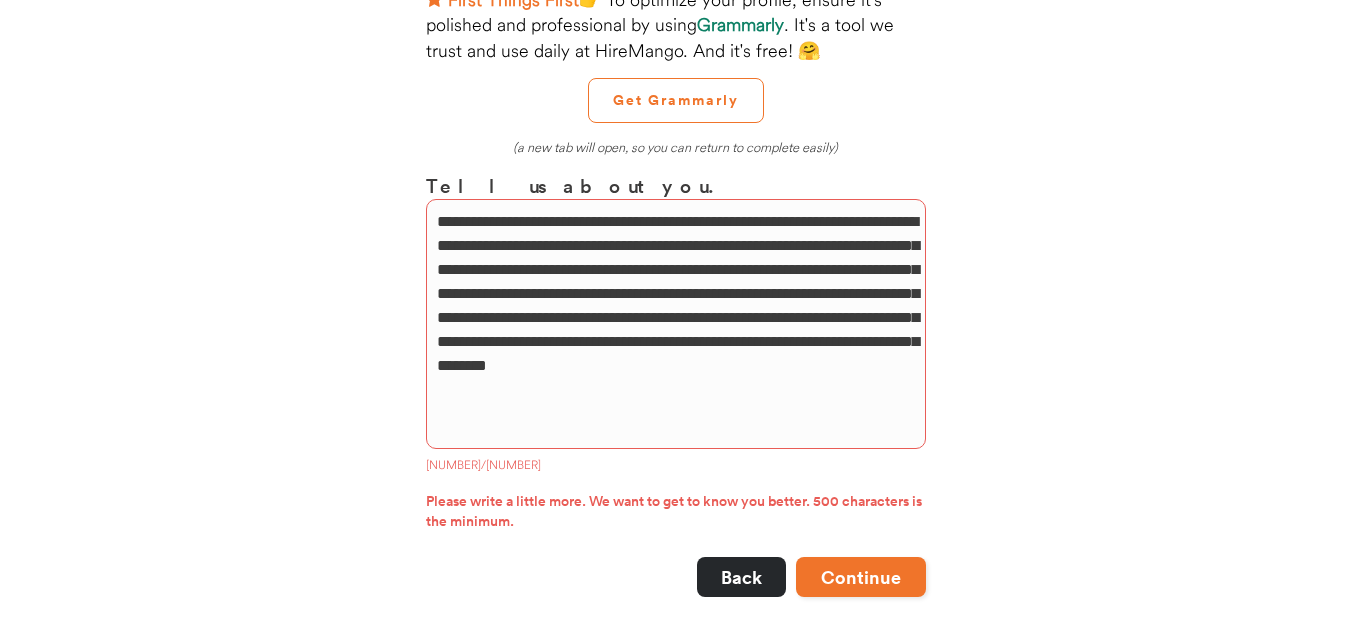 click on "Continue" at bounding box center [861, 577] 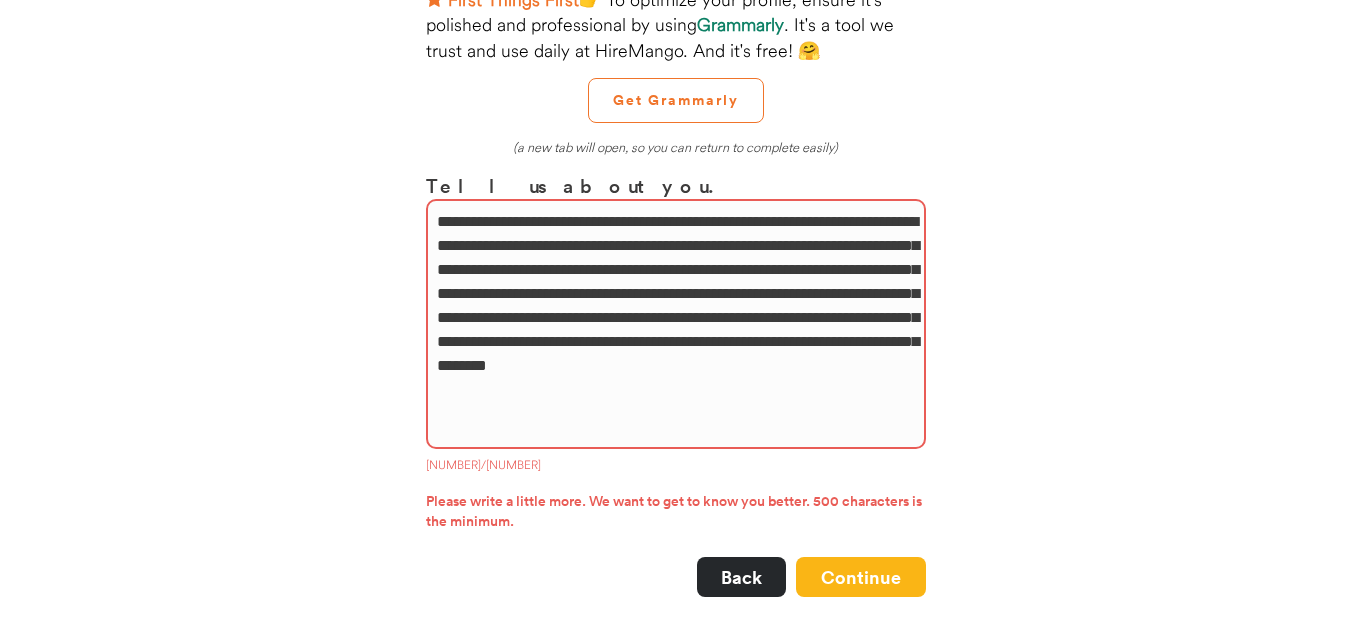 click on "**********" at bounding box center [676, 324] 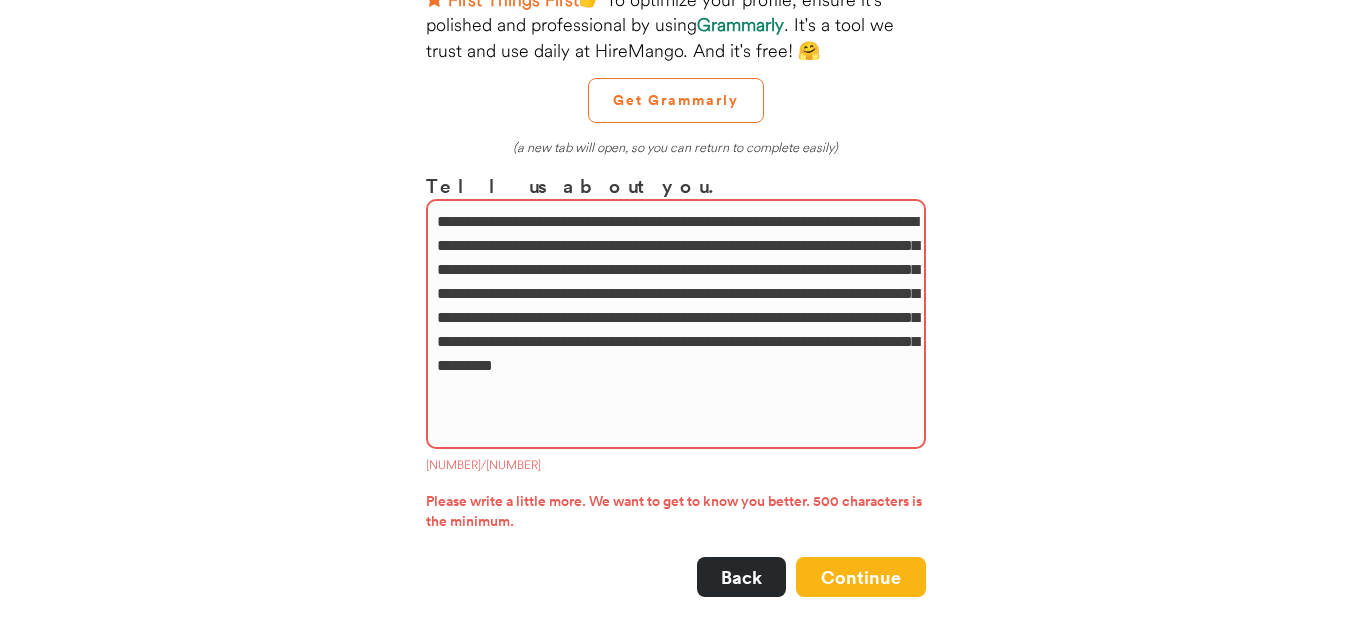 click on "**********" at bounding box center [676, 324] 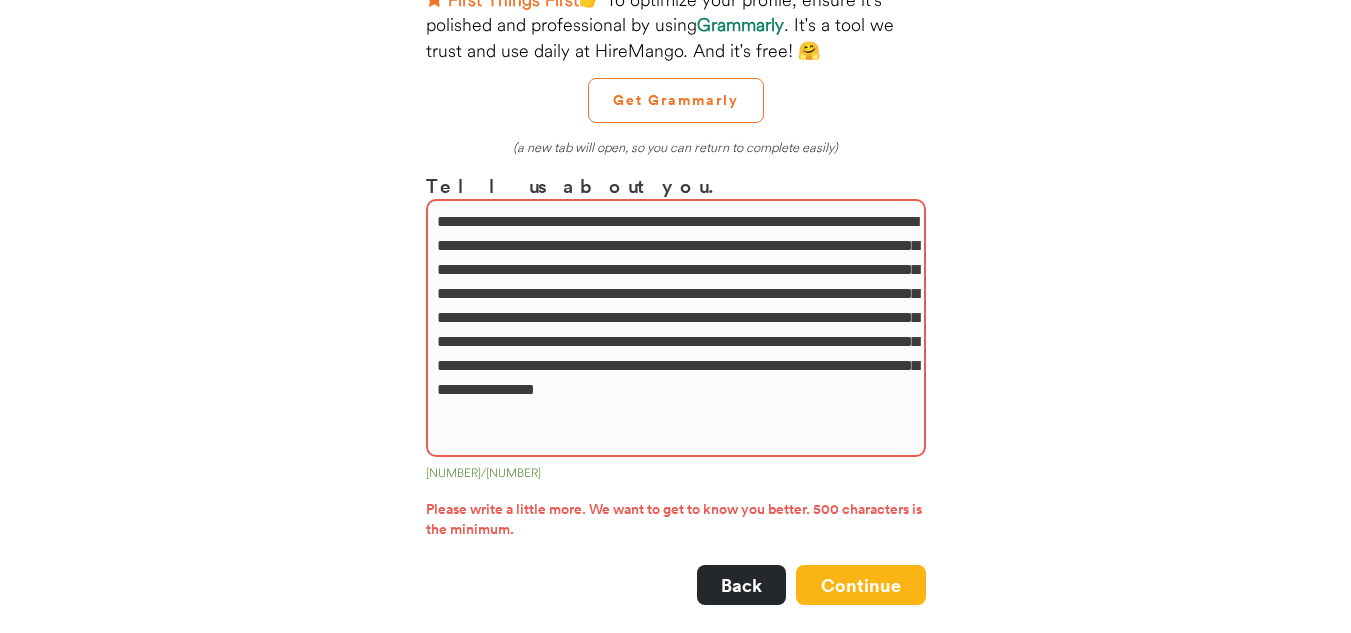 paste on "**********" 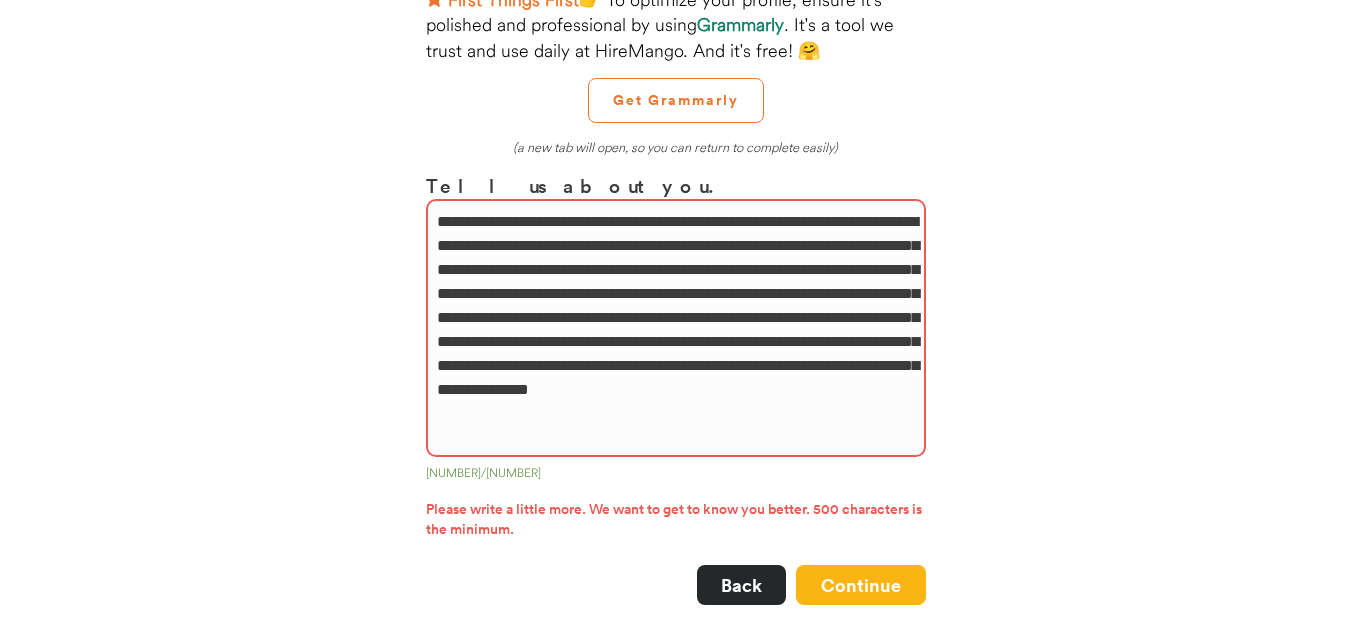 type on "**********" 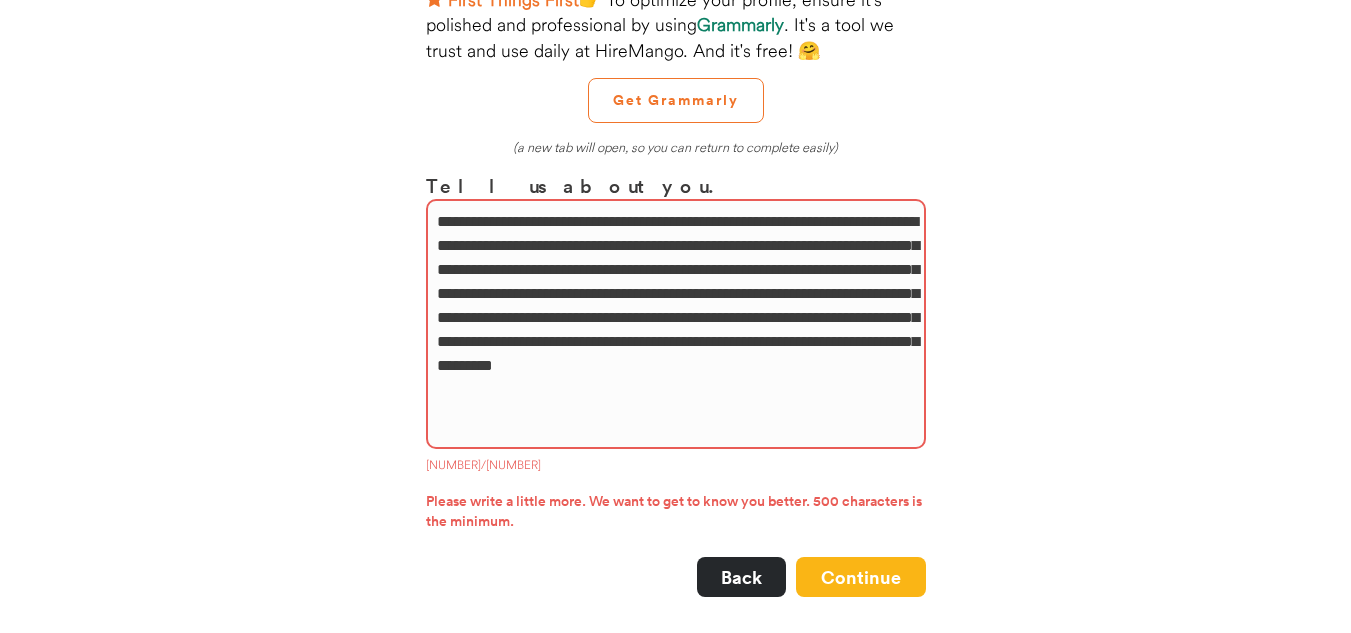 click on "**********" at bounding box center [676, 324] 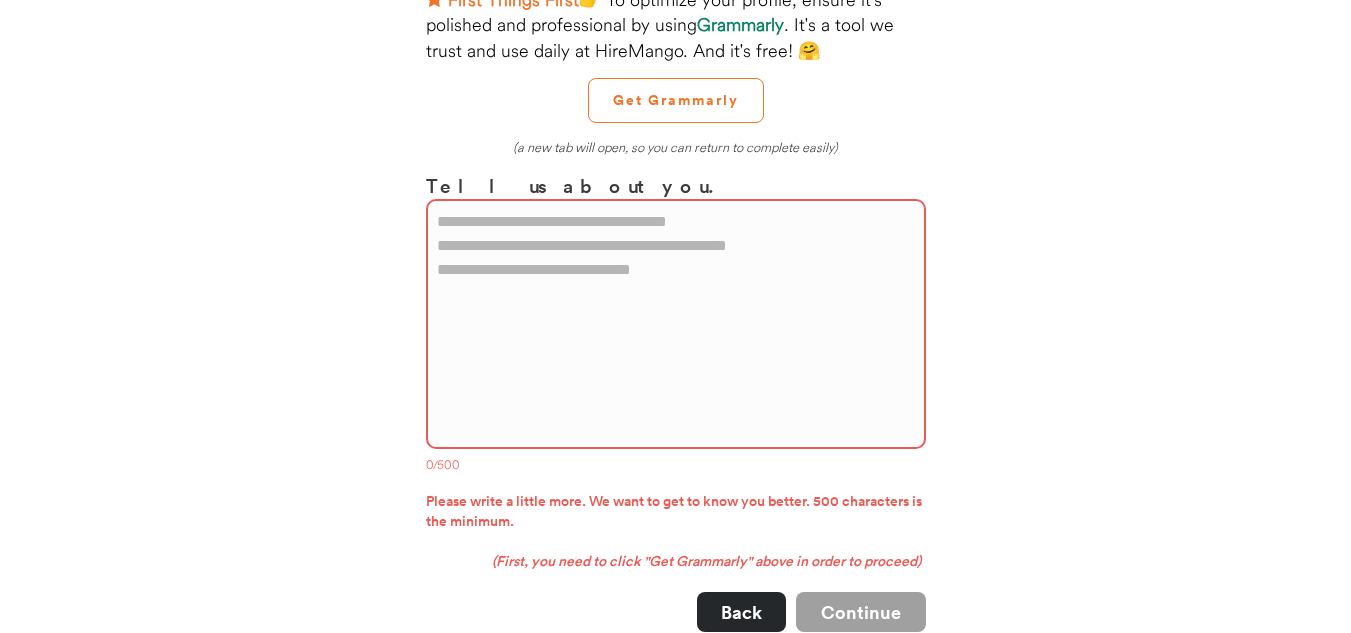 click at bounding box center [676, 324] 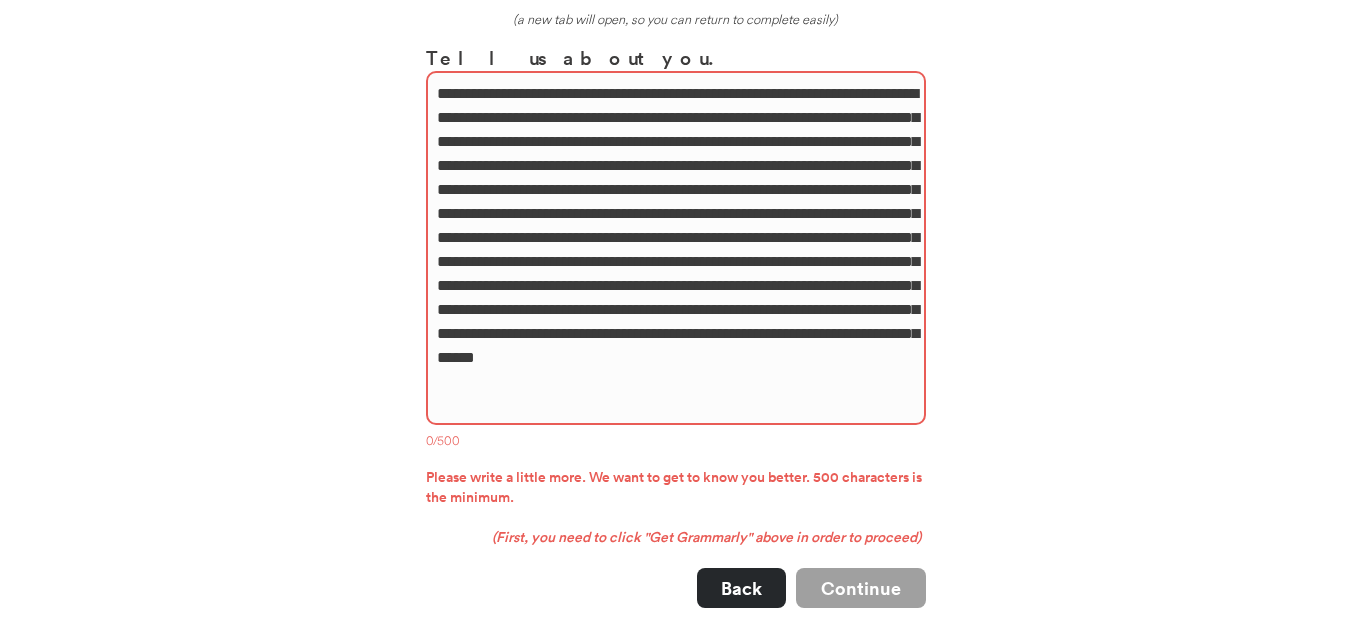 scroll, scrollTop: 391, scrollLeft: 0, axis: vertical 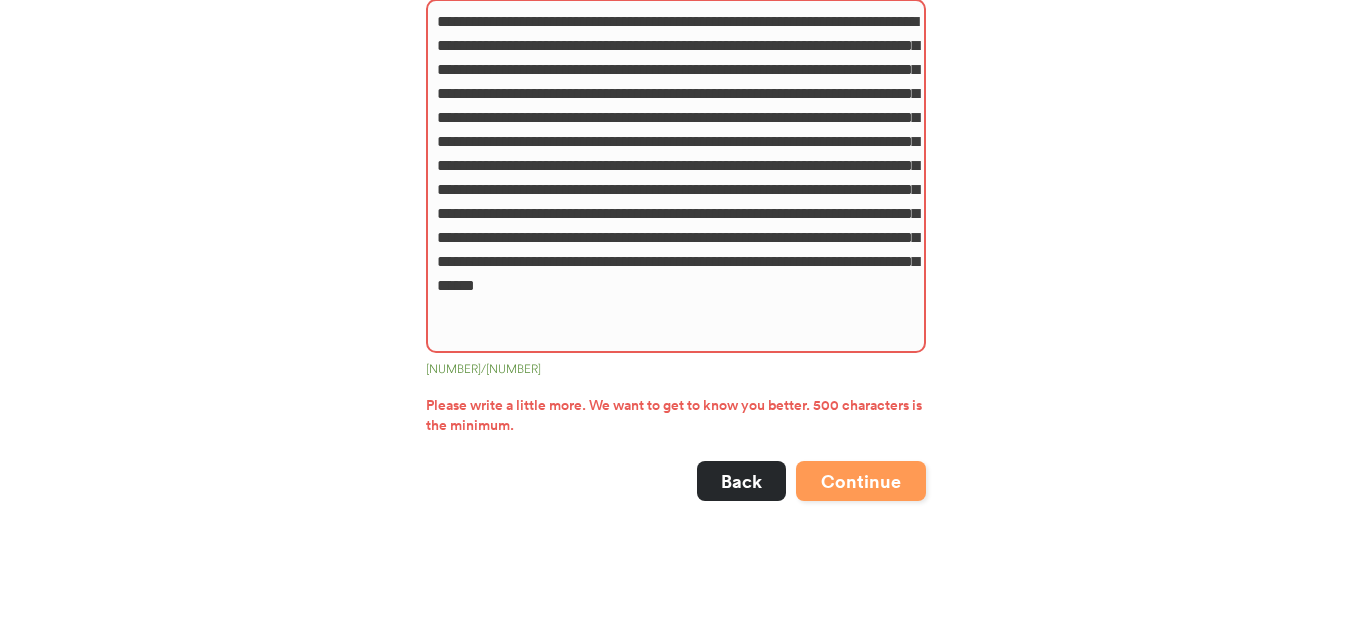 type on "**********" 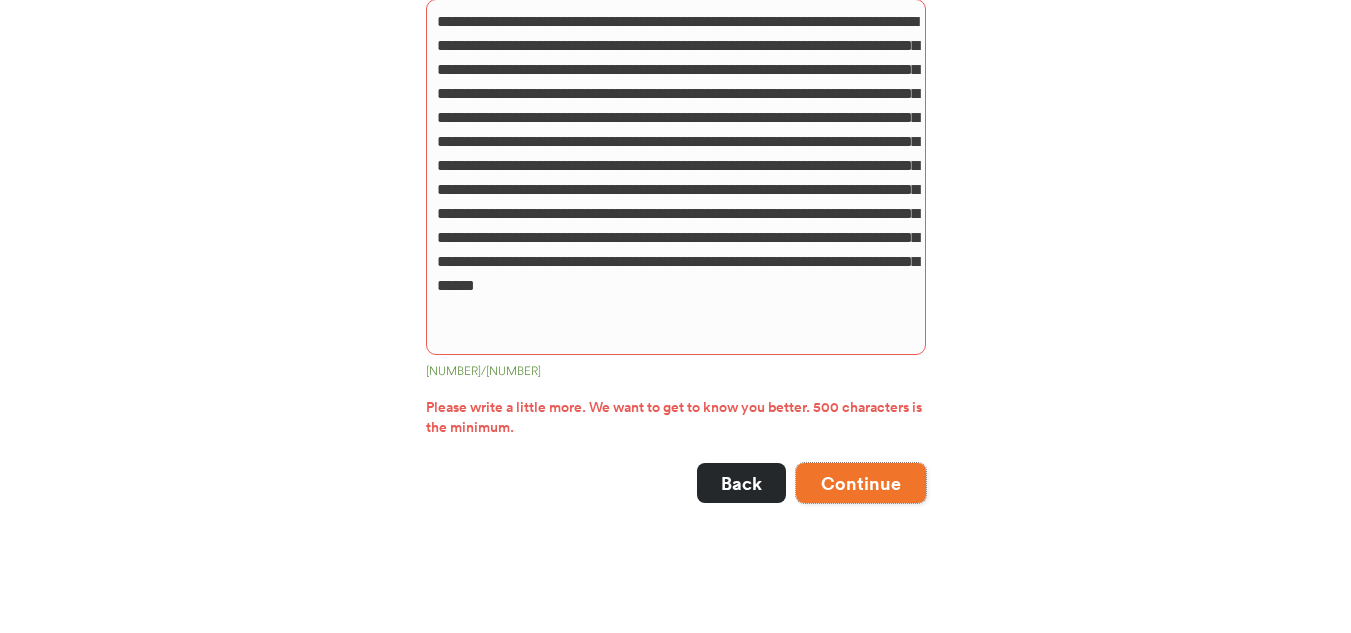 click on "Continue" at bounding box center (861, 483) 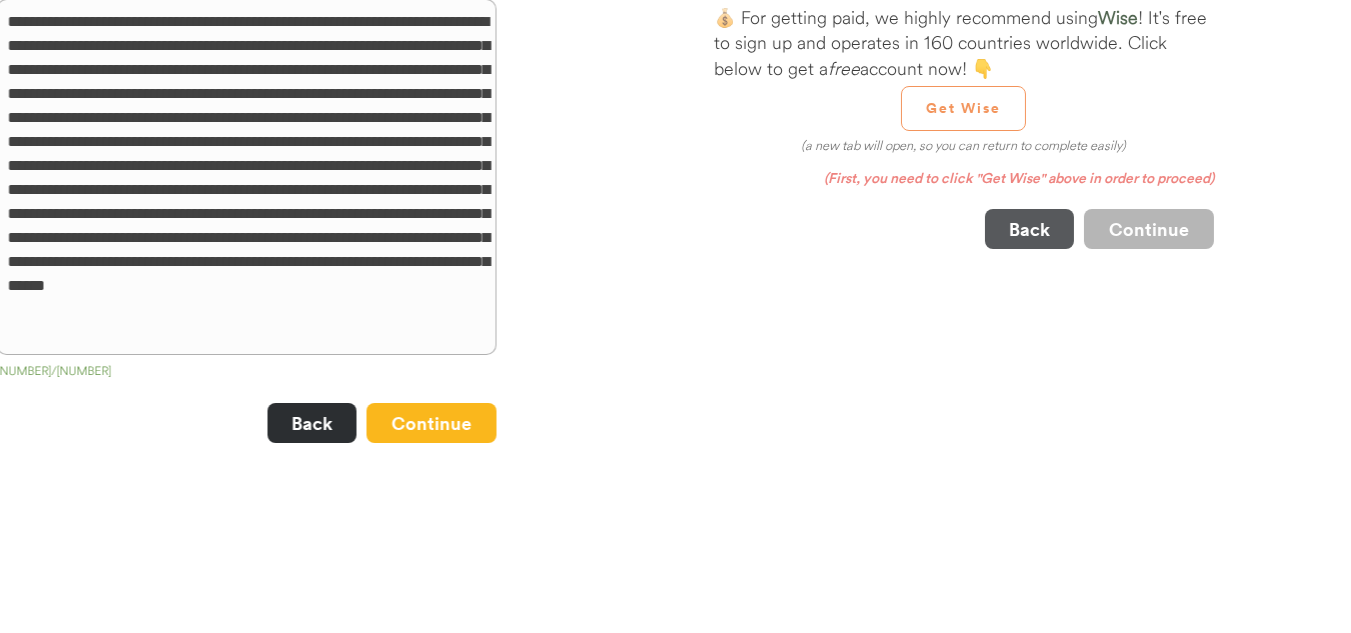 scroll, scrollTop: 0, scrollLeft: 0, axis: both 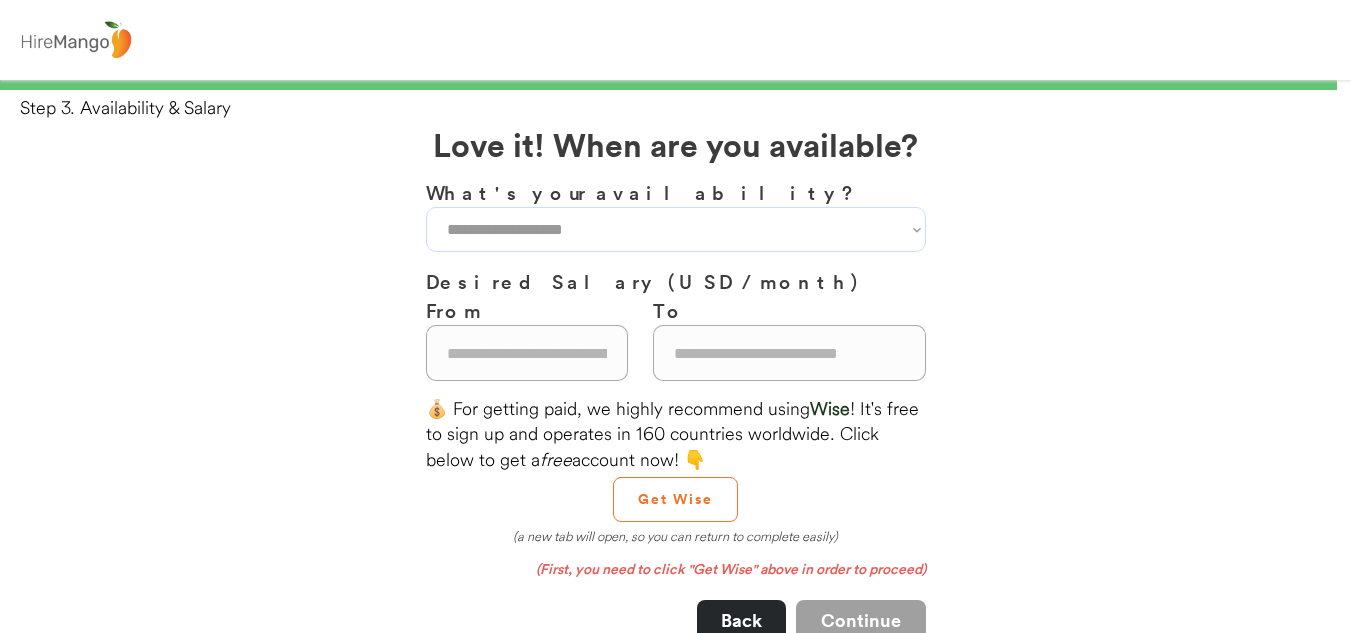 click on "**********" at bounding box center (676, 229) 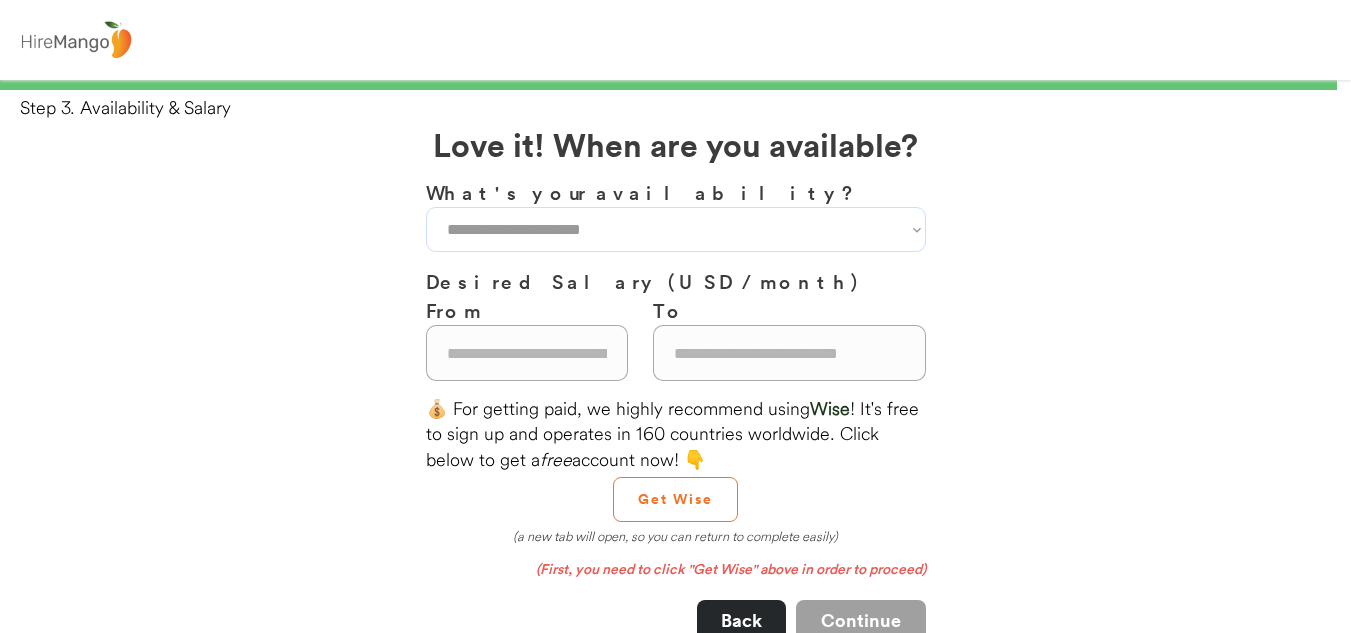 click on "**********" at bounding box center [676, 229] 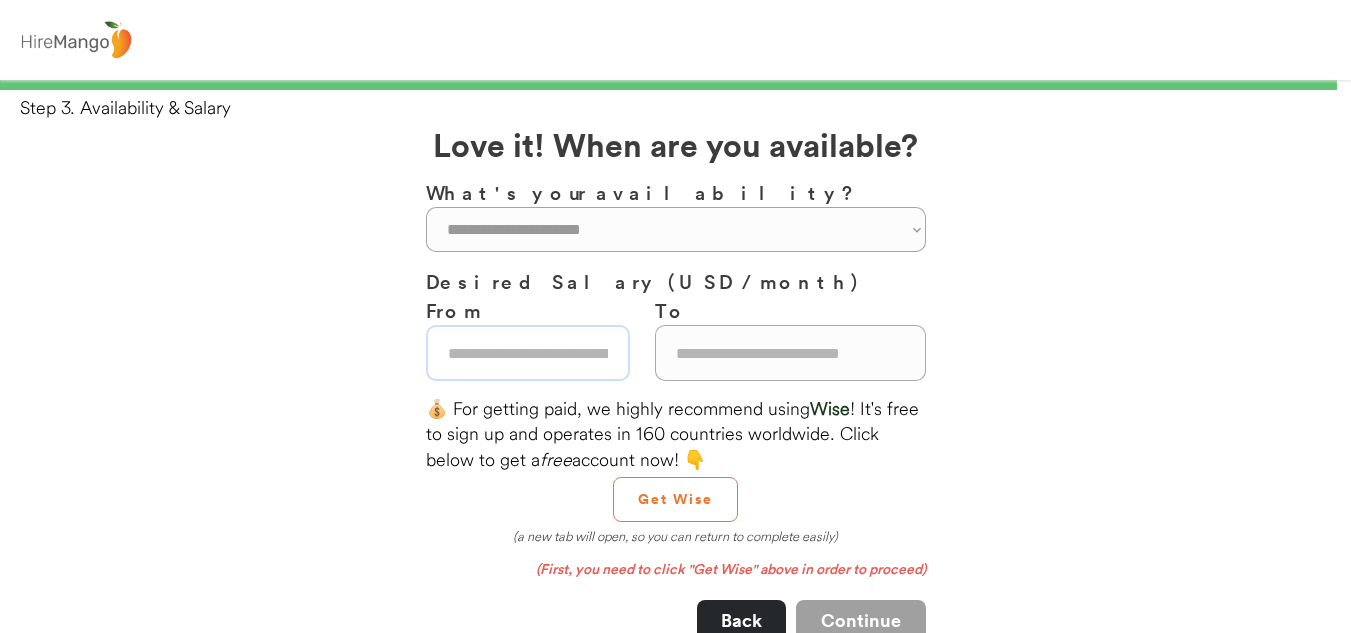 click at bounding box center (528, 353) 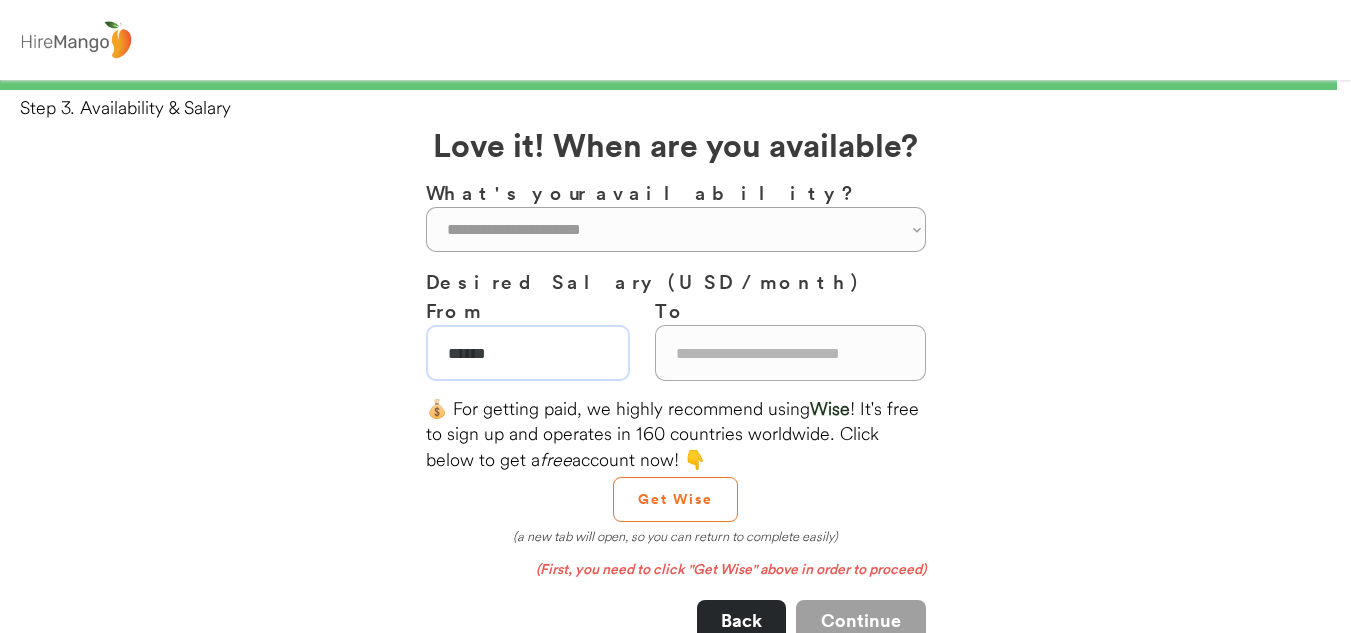 type on "******" 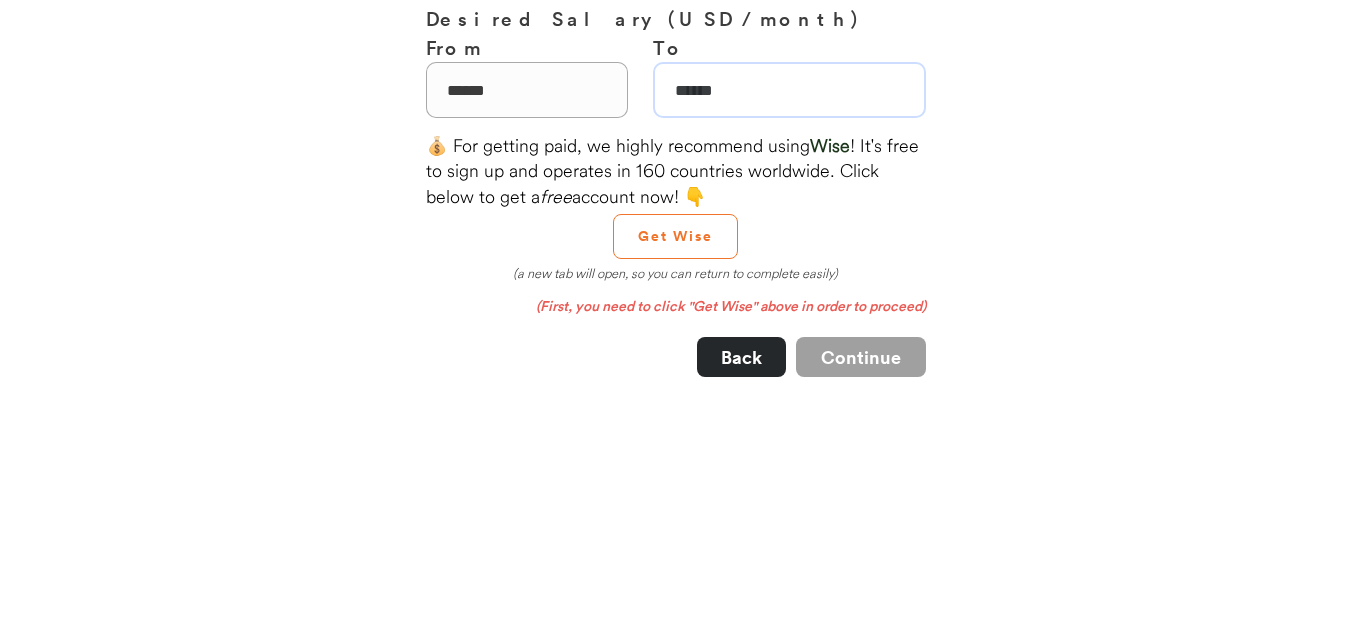 scroll, scrollTop: 300, scrollLeft: 0, axis: vertical 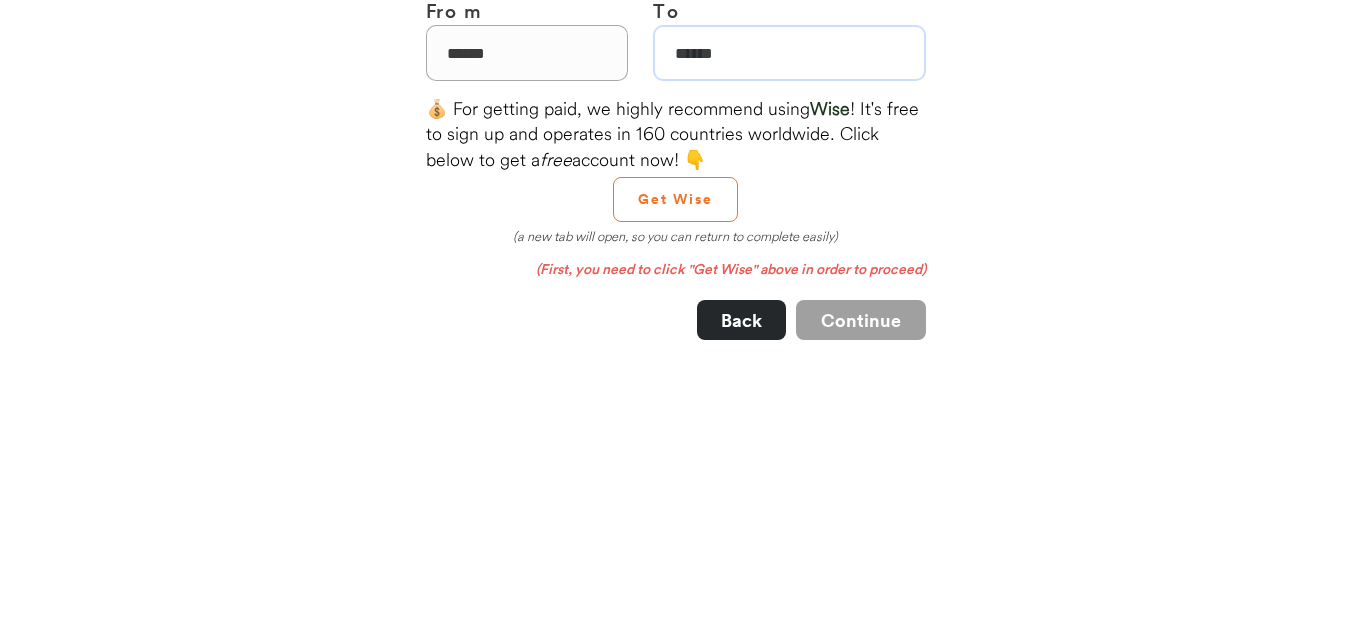 type on "******" 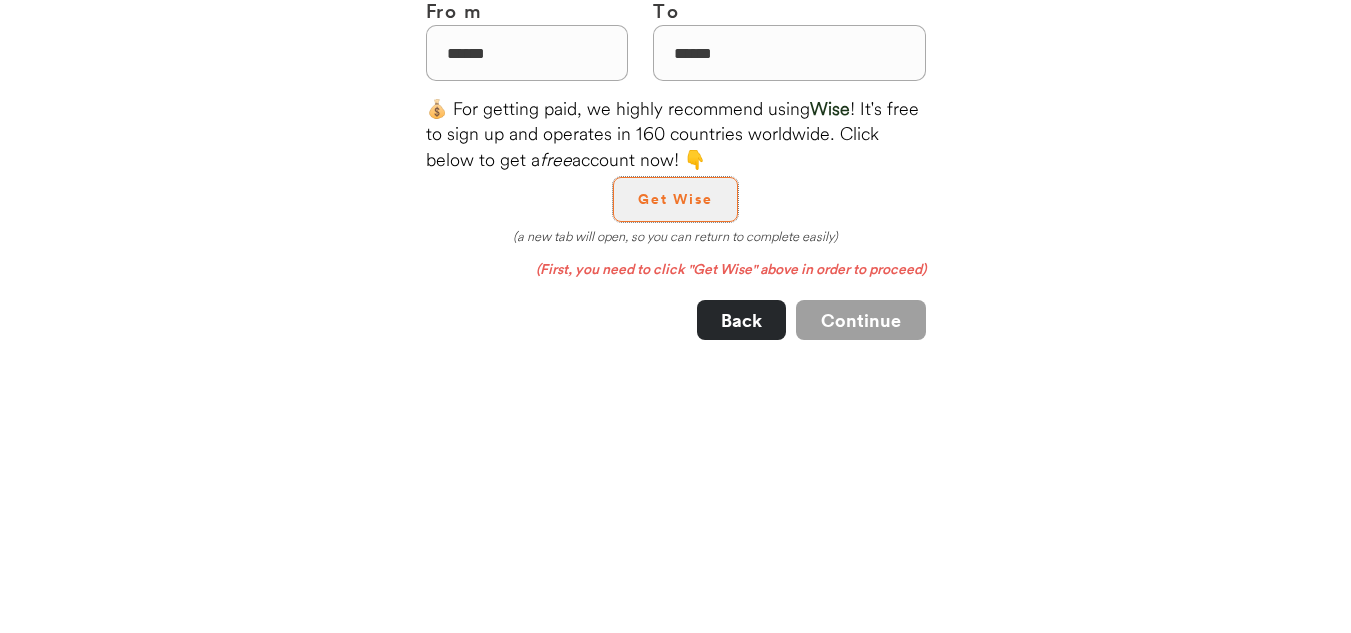 click on "Get Wise" at bounding box center [675, 199] 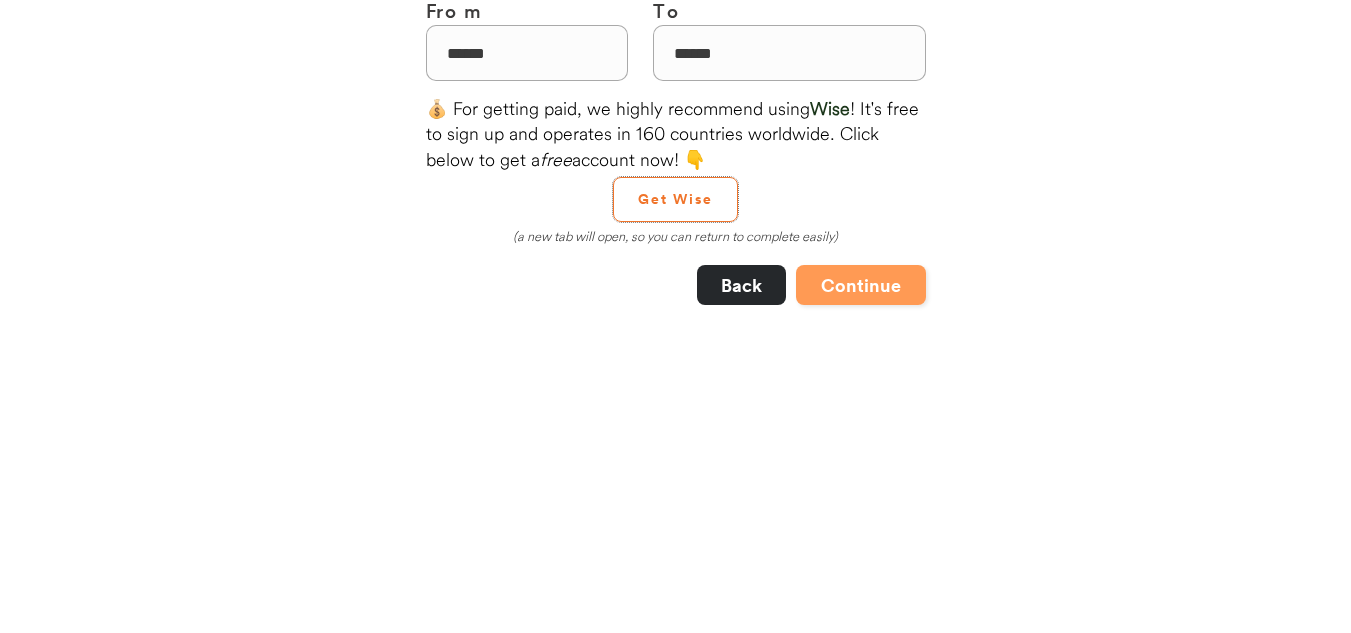 click on "Continue" at bounding box center [861, 285] 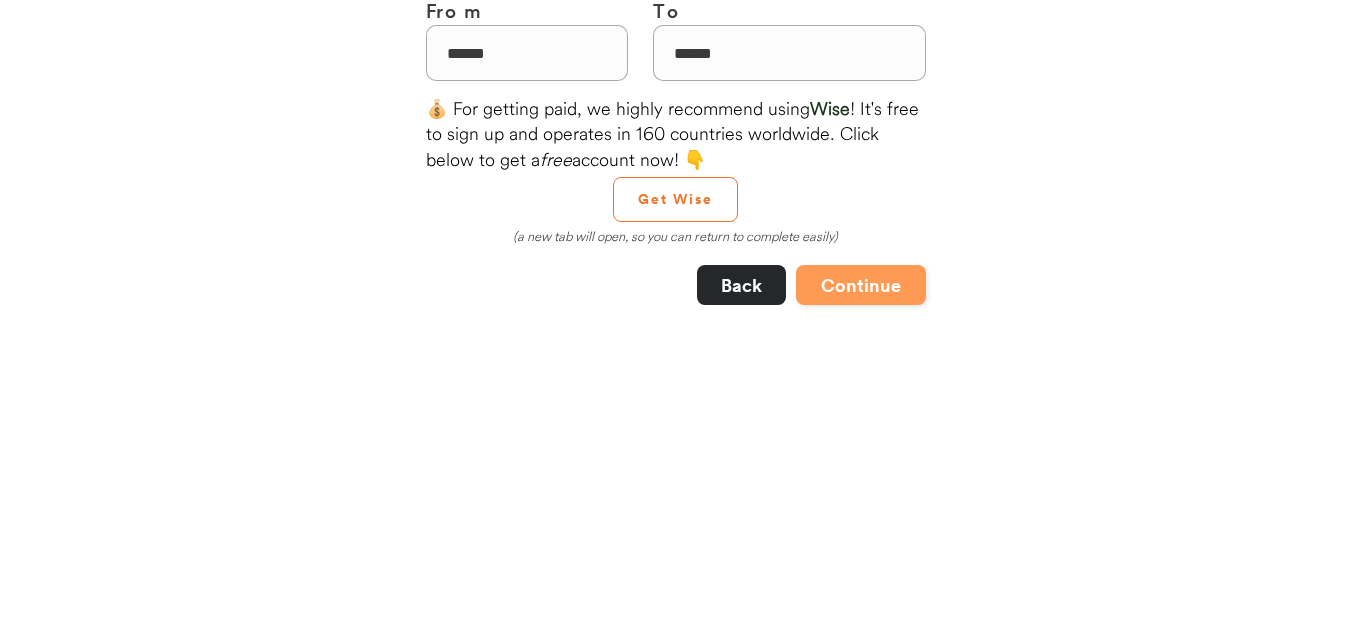 scroll, scrollTop: 0, scrollLeft: 0, axis: both 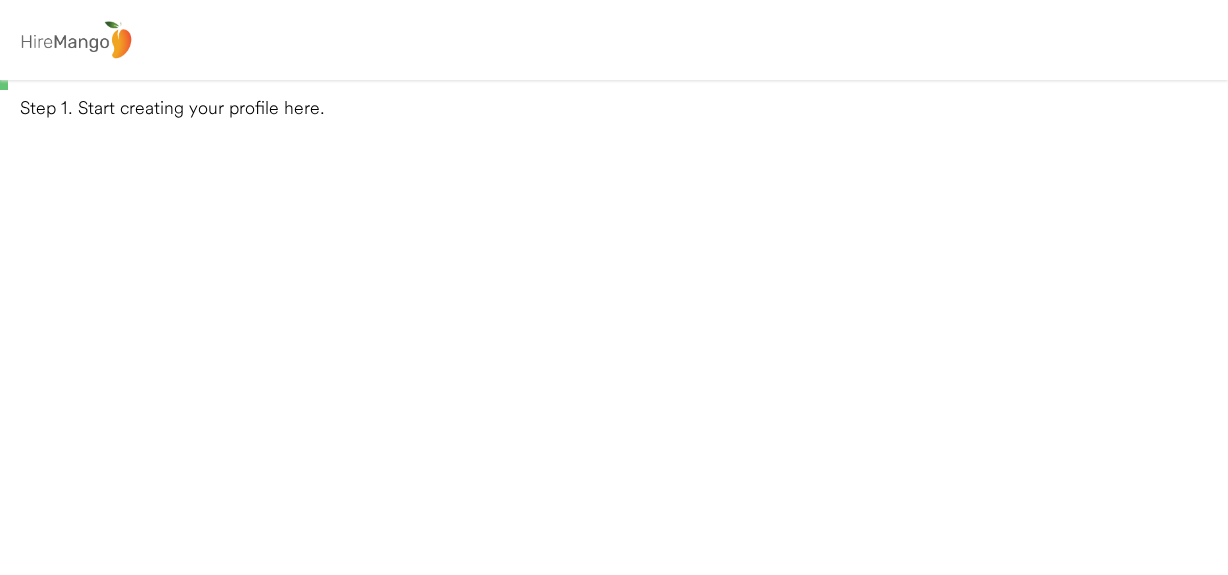 select 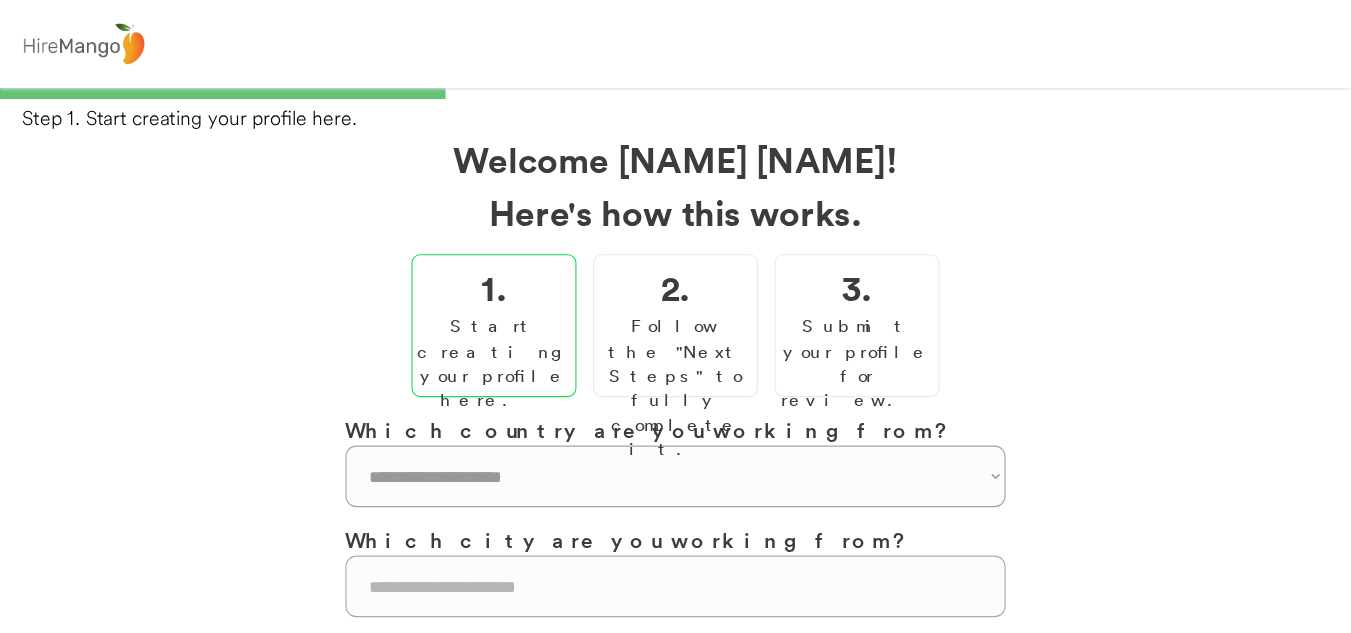 scroll, scrollTop: 0, scrollLeft: 0, axis: both 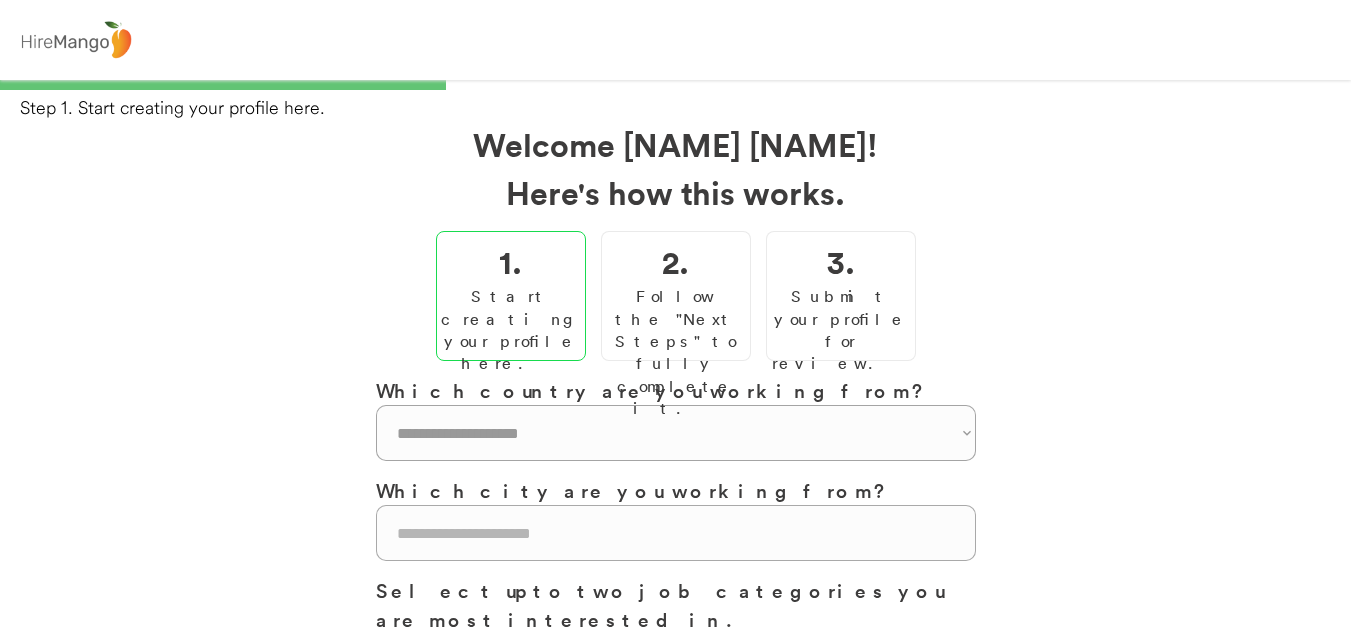 select on "**********" 